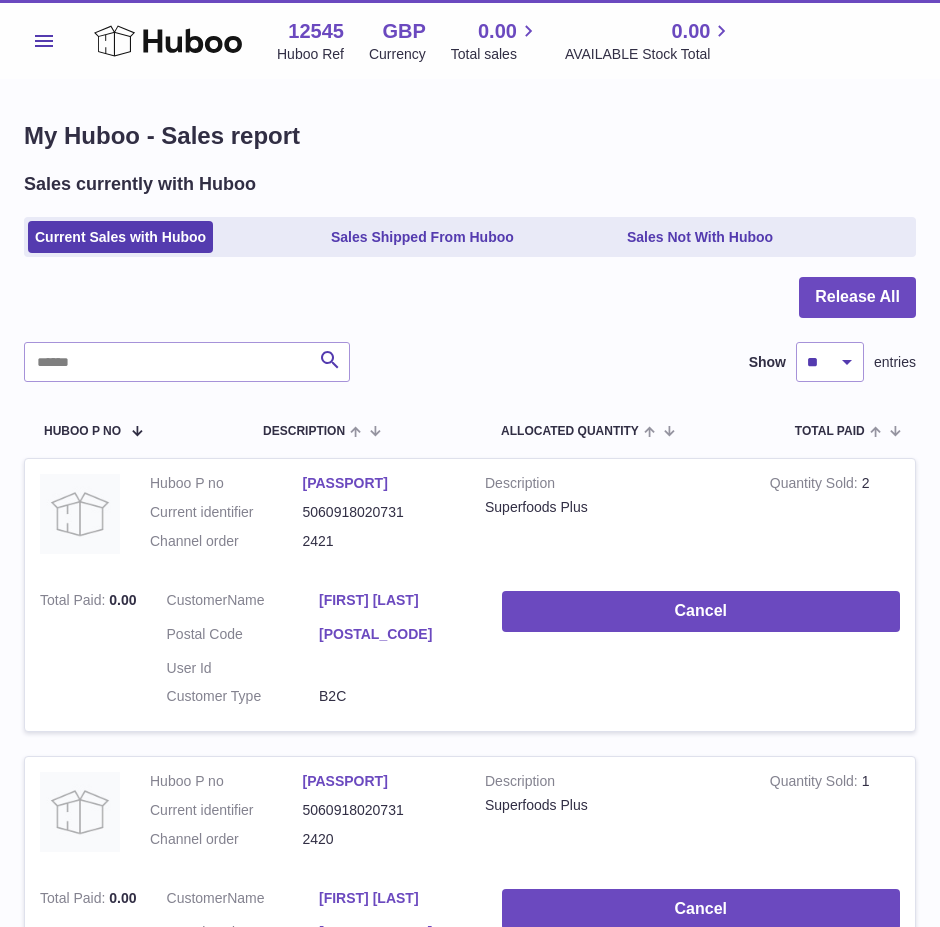 scroll, scrollTop: 800, scrollLeft: 0, axis: vertical 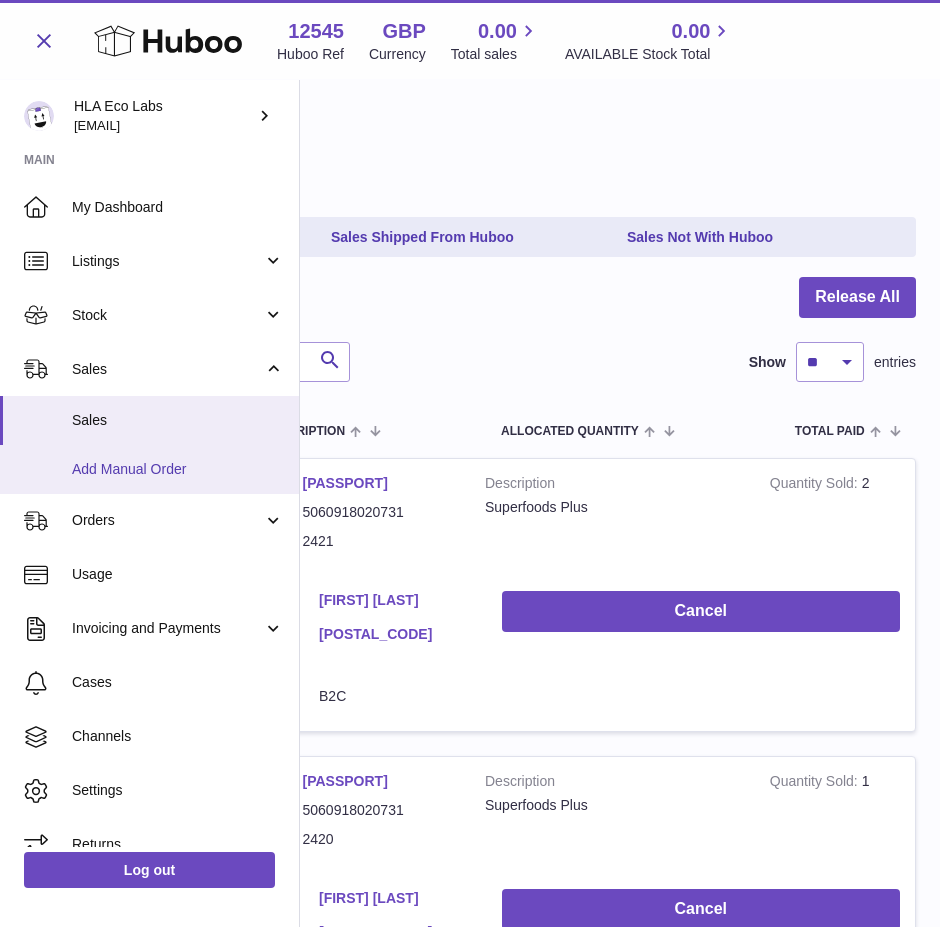 click on "Add Manual Order" at bounding box center [178, 469] 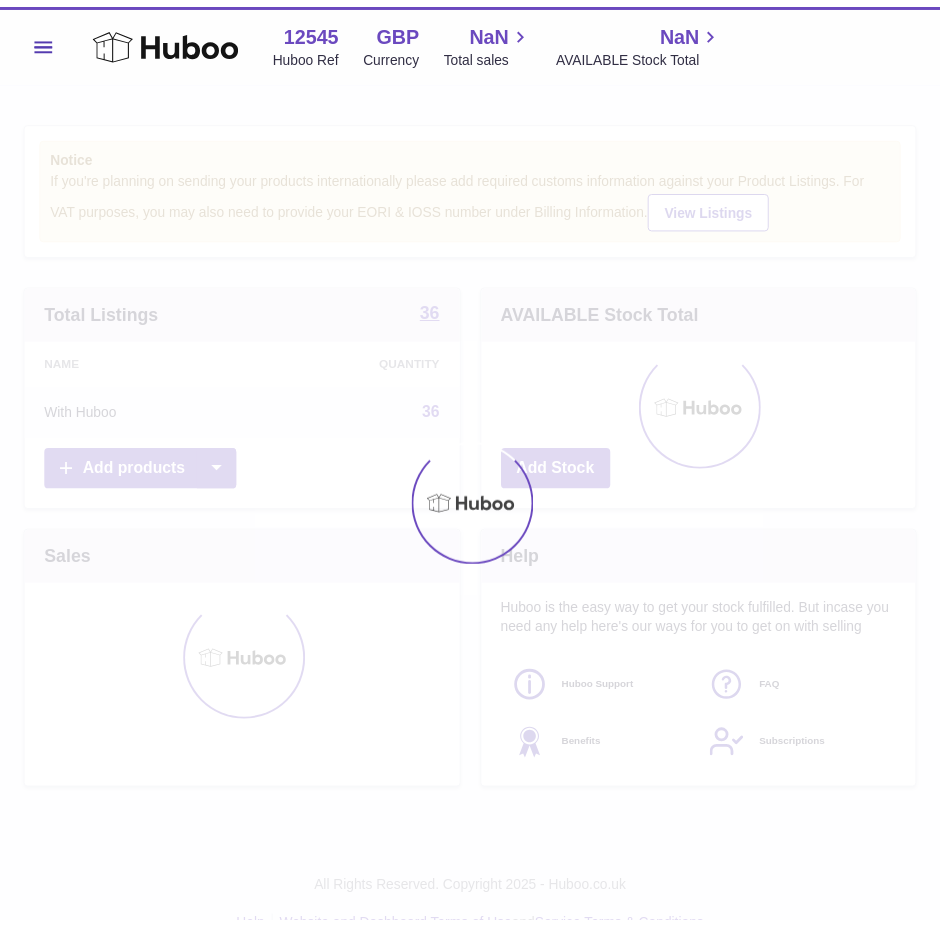 scroll, scrollTop: 0, scrollLeft: 0, axis: both 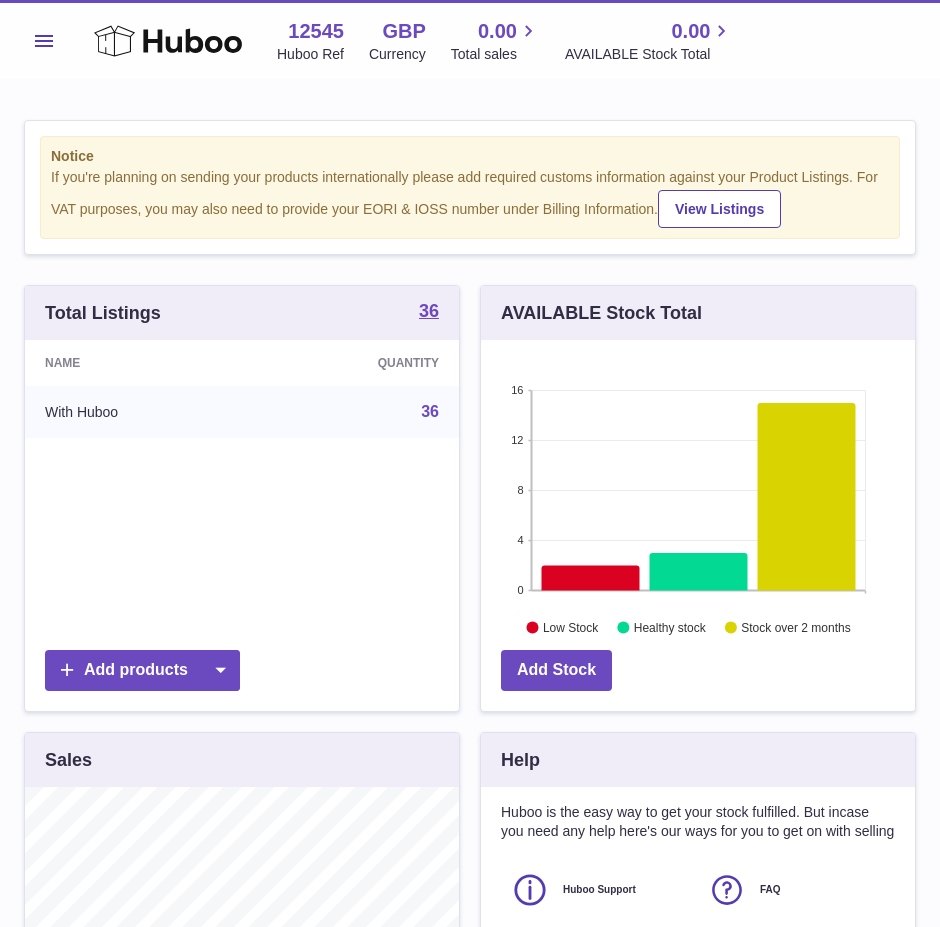 click on "Menu" at bounding box center [44, 41] 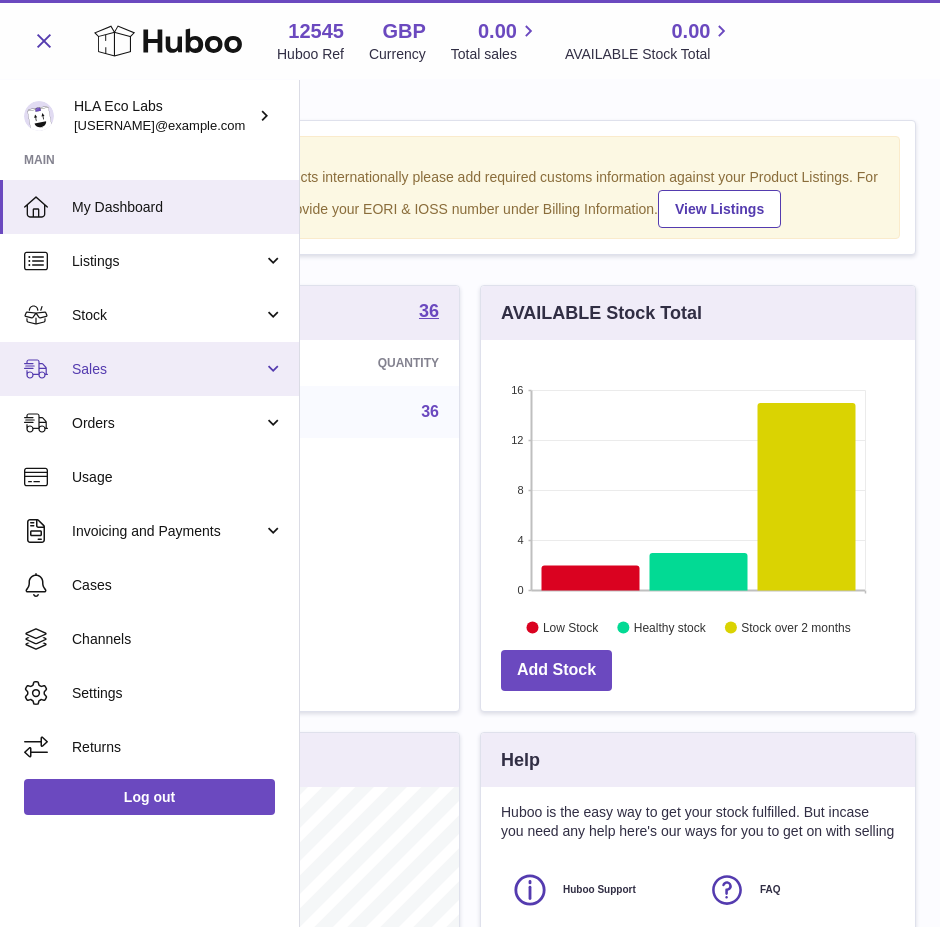 click on "Sales" at bounding box center [167, 369] 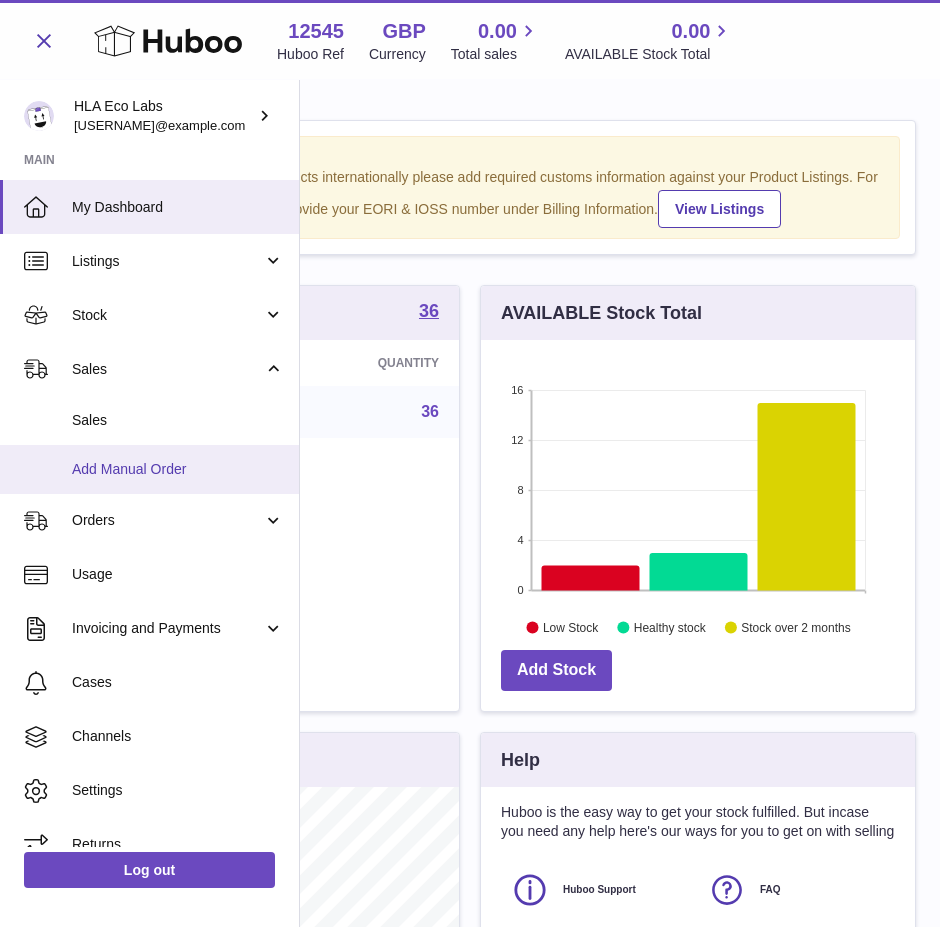 click on "Add Manual Order" at bounding box center (149, 469) 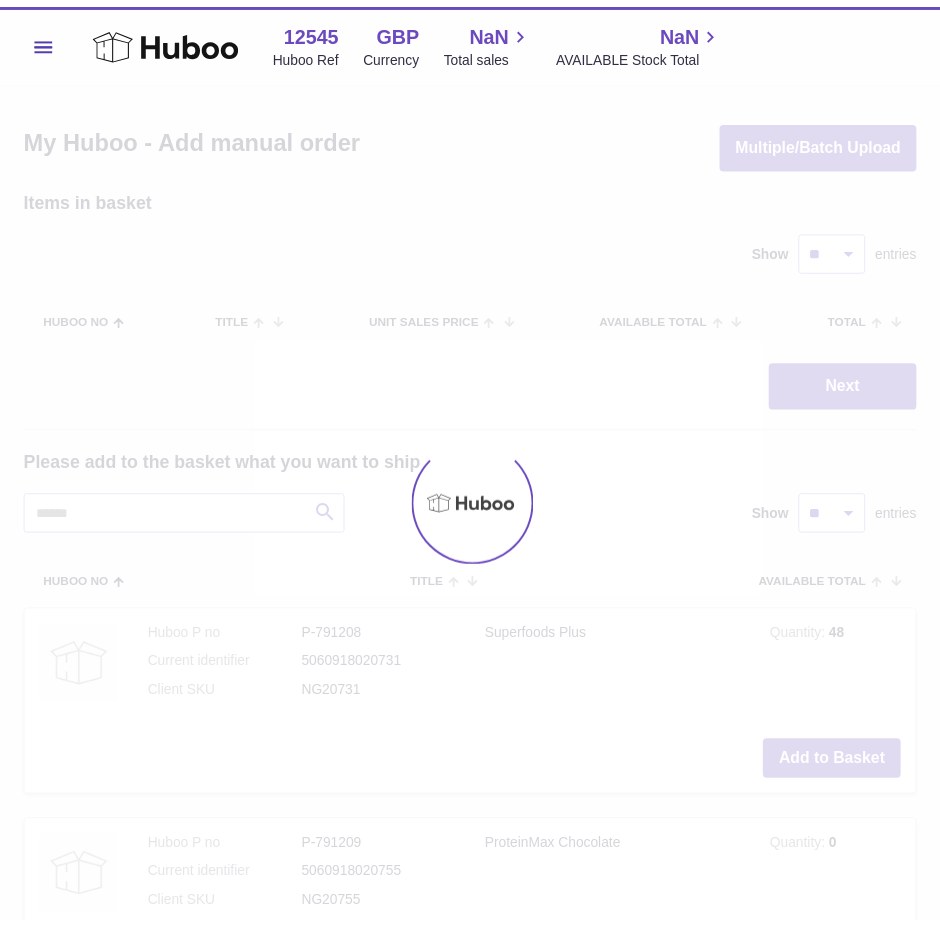 scroll, scrollTop: 0, scrollLeft: 0, axis: both 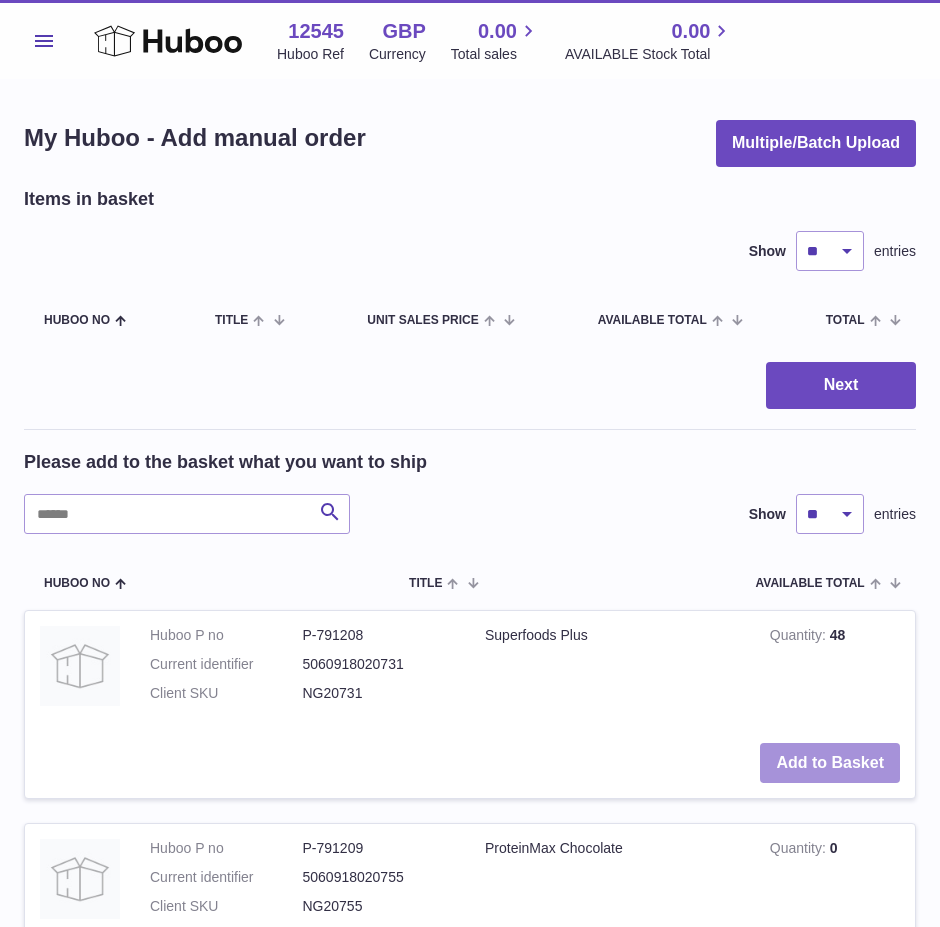 click on "Add to Basket" at bounding box center (830, 763) 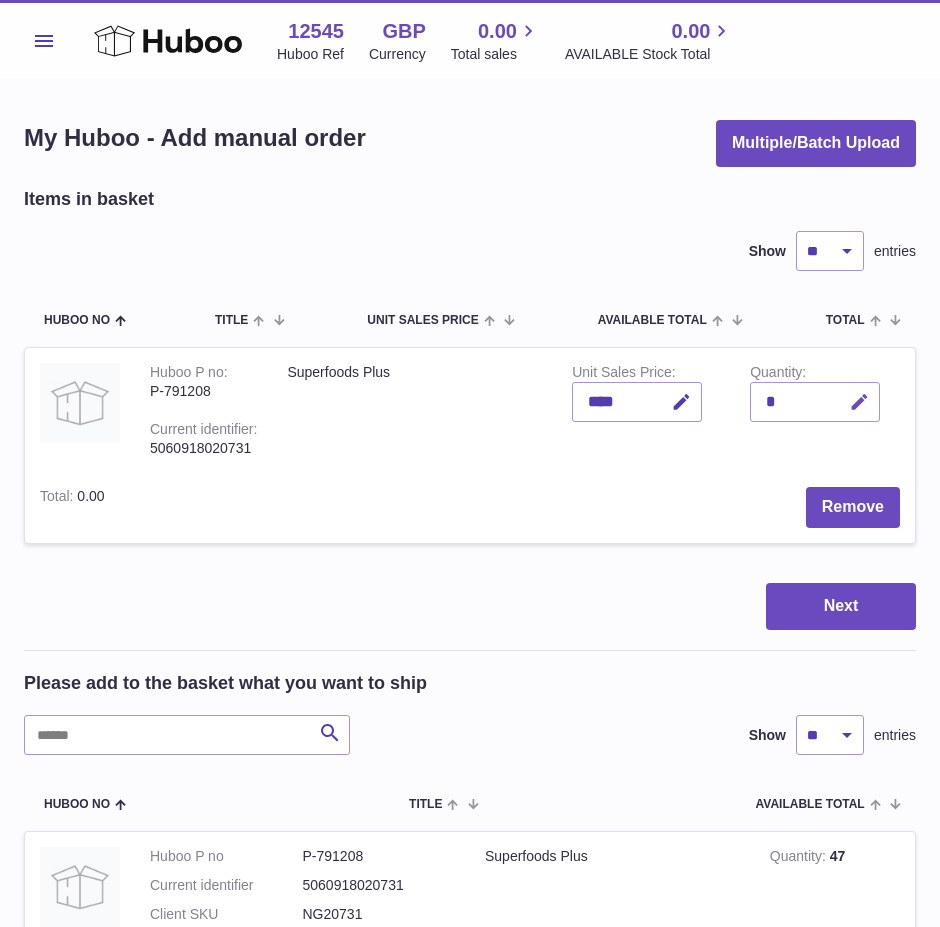 click at bounding box center [859, 402] 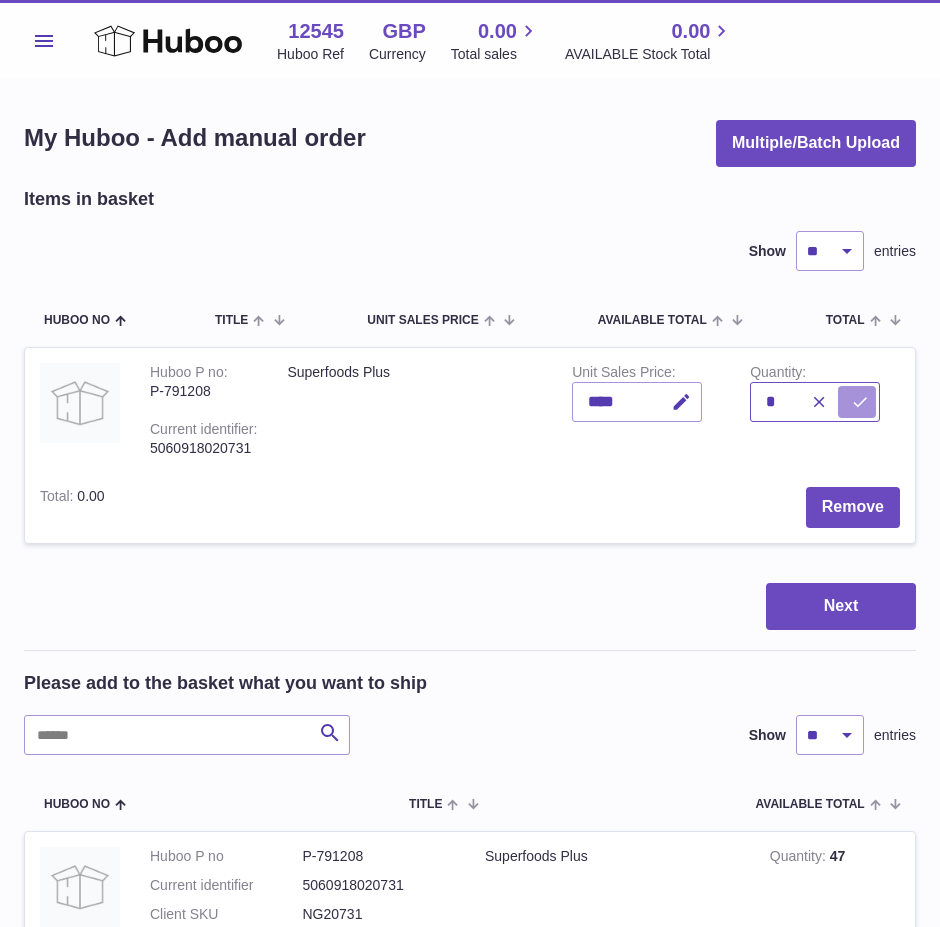 type on "*" 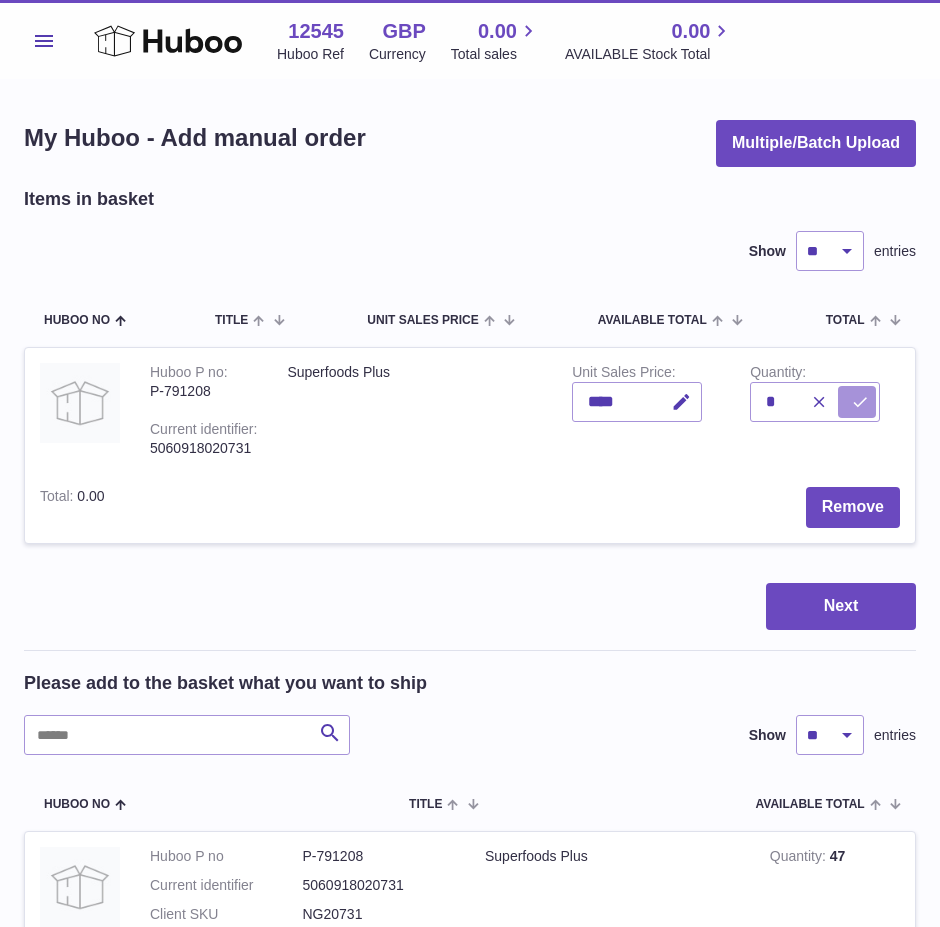 click at bounding box center (860, 402) 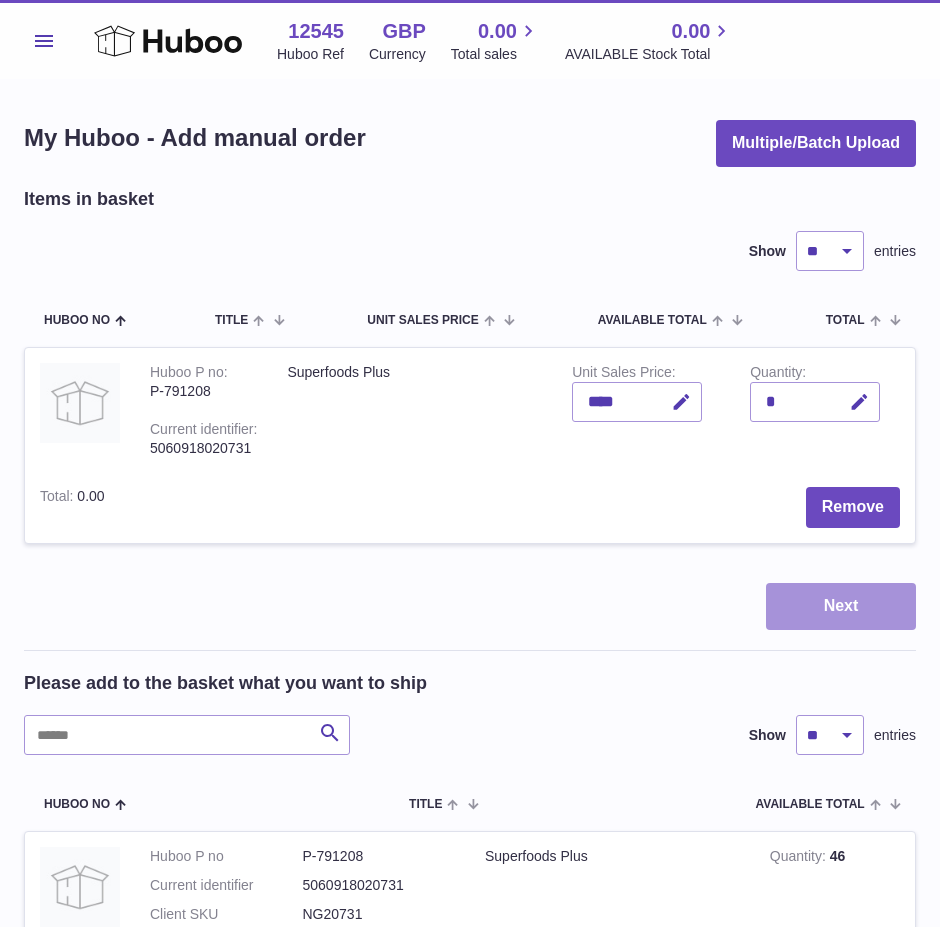 click on "Next" at bounding box center [841, 606] 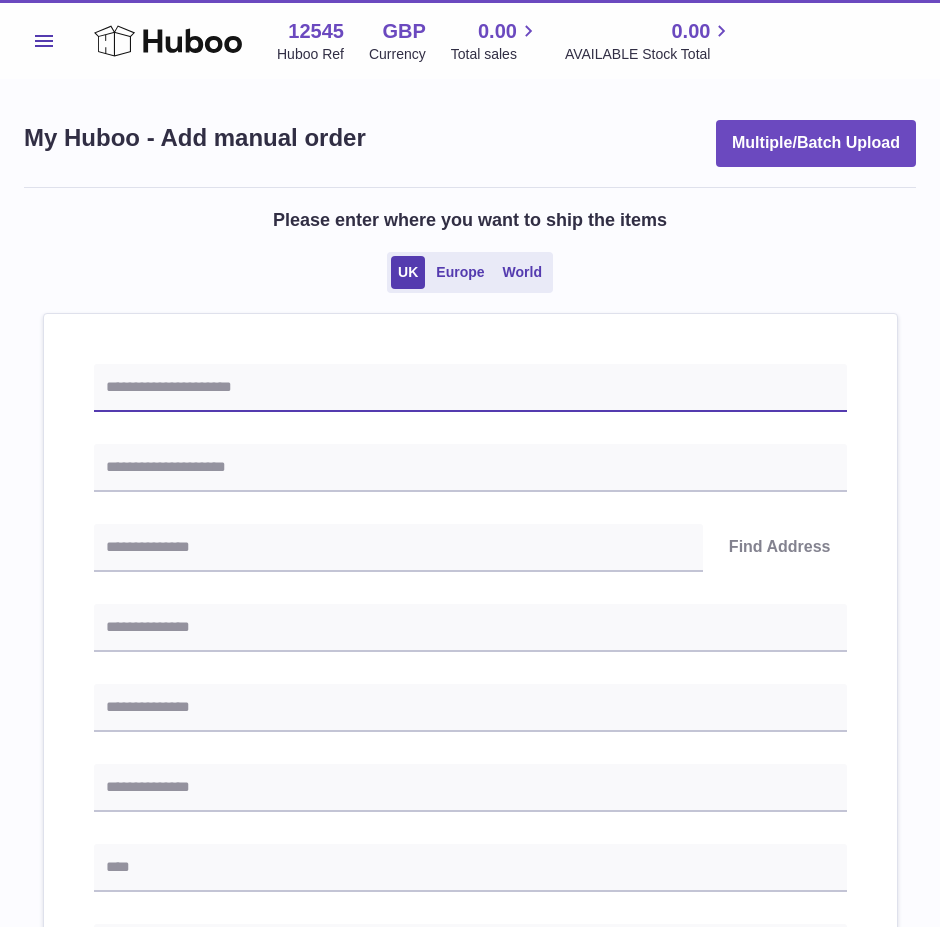 drag, startPoint x: 379, startPoint y: 386, endPoint x: 46, endPoint y: 423, distance: 335.04926 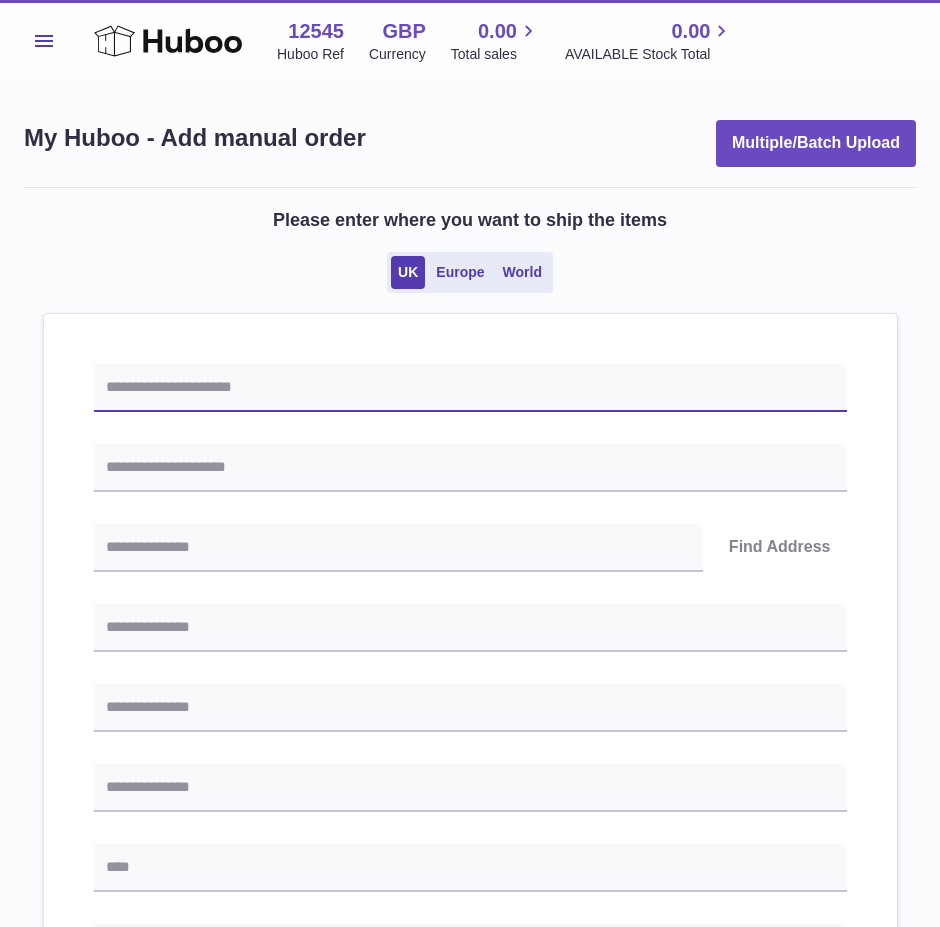 click at bounding box center (470, 388) 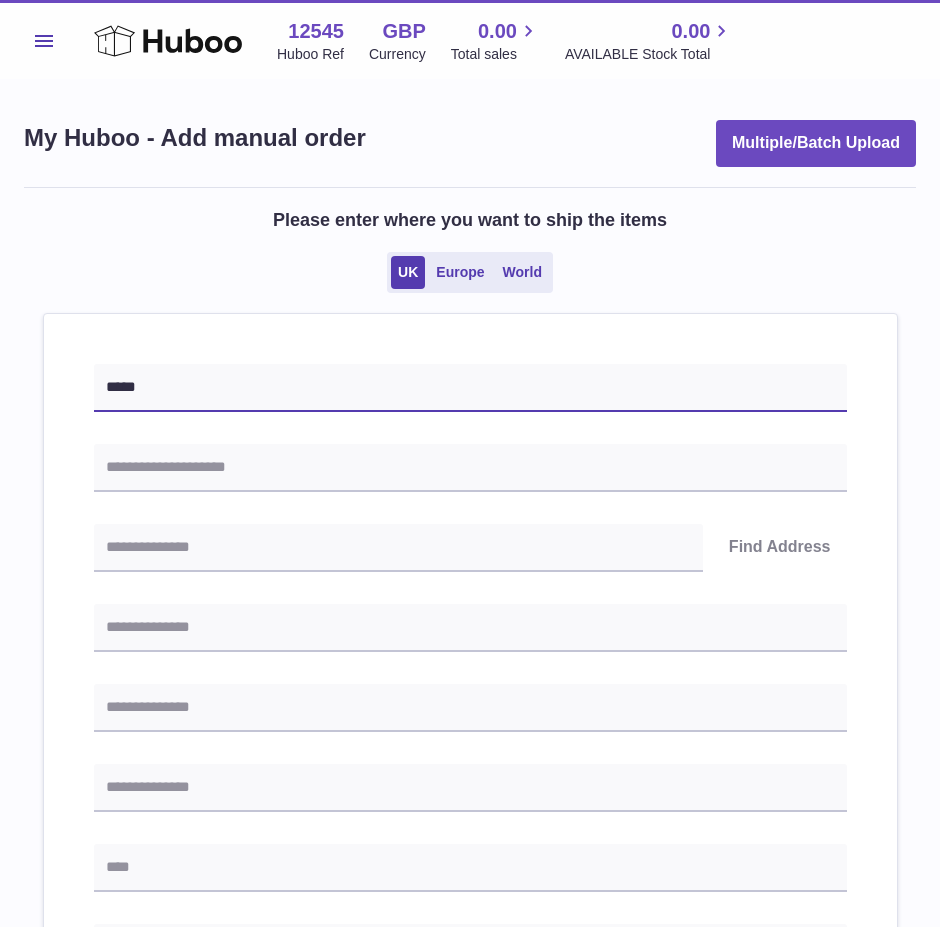 drag, startPoint x: 109, startPoint y: 383, endPoint x: 117, endPoint y: 419, distance: 36.878178 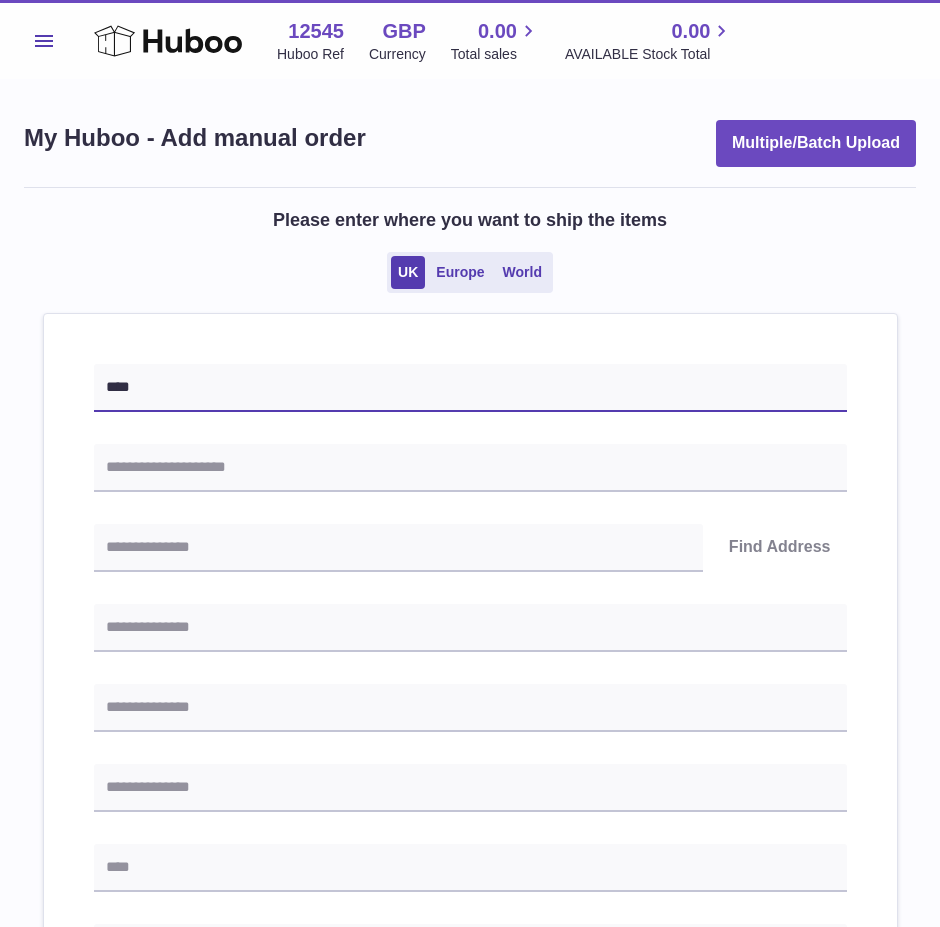 type on "****" 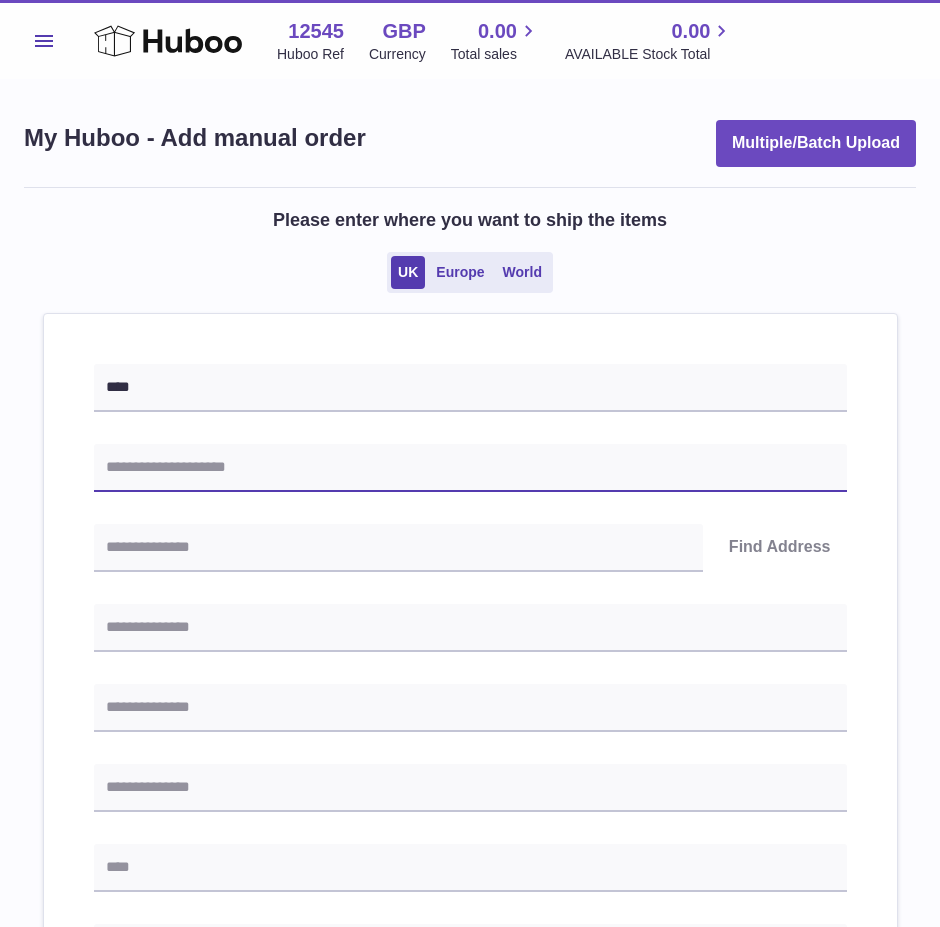 click at bounding box center (470, 468) 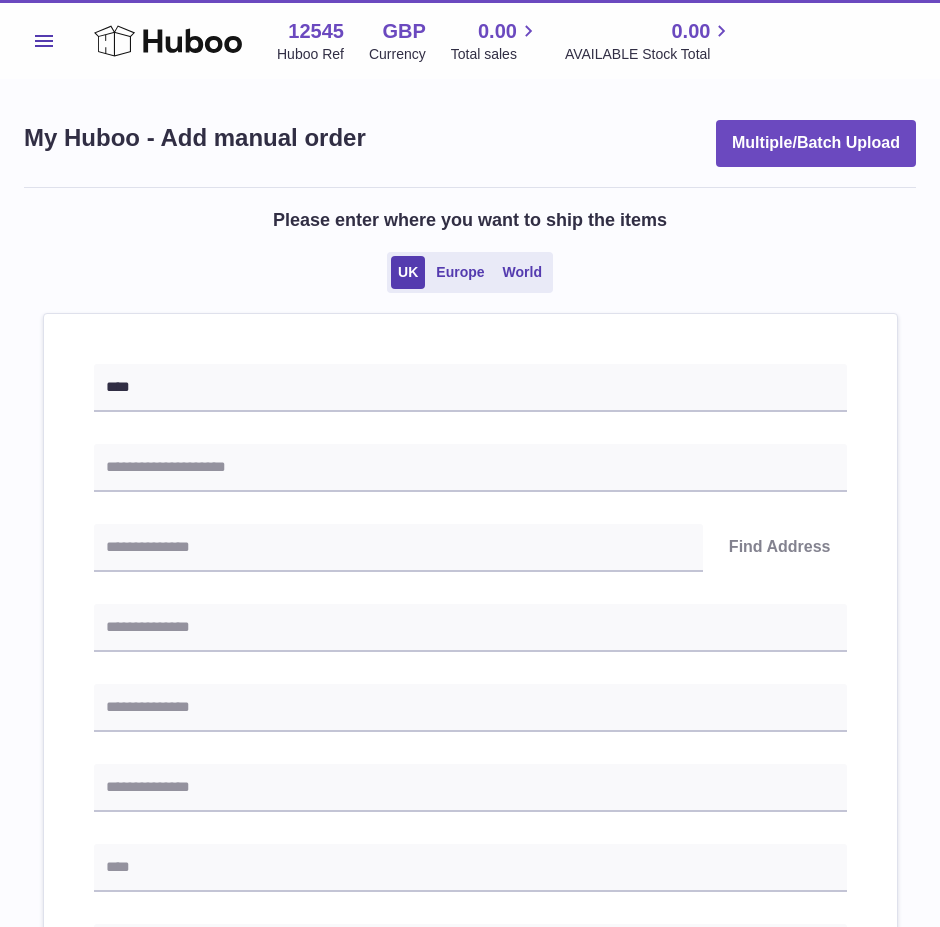 click on "****
Find Address
Please enter how you want to ship             Loading...
You require an order to be fulfilled which is going directly to another business or retailer rather than directly to a consumer. Please ensure you have contacted our customer service department for further information relating to any associated costs and (order completion) timescales, before proceeding.
Optional extra fields             Loading...       This will appear on the packing slip. e.g. 'Please contact us through Amazon'
B2C
Loading..." at bounding box center [470, 909] 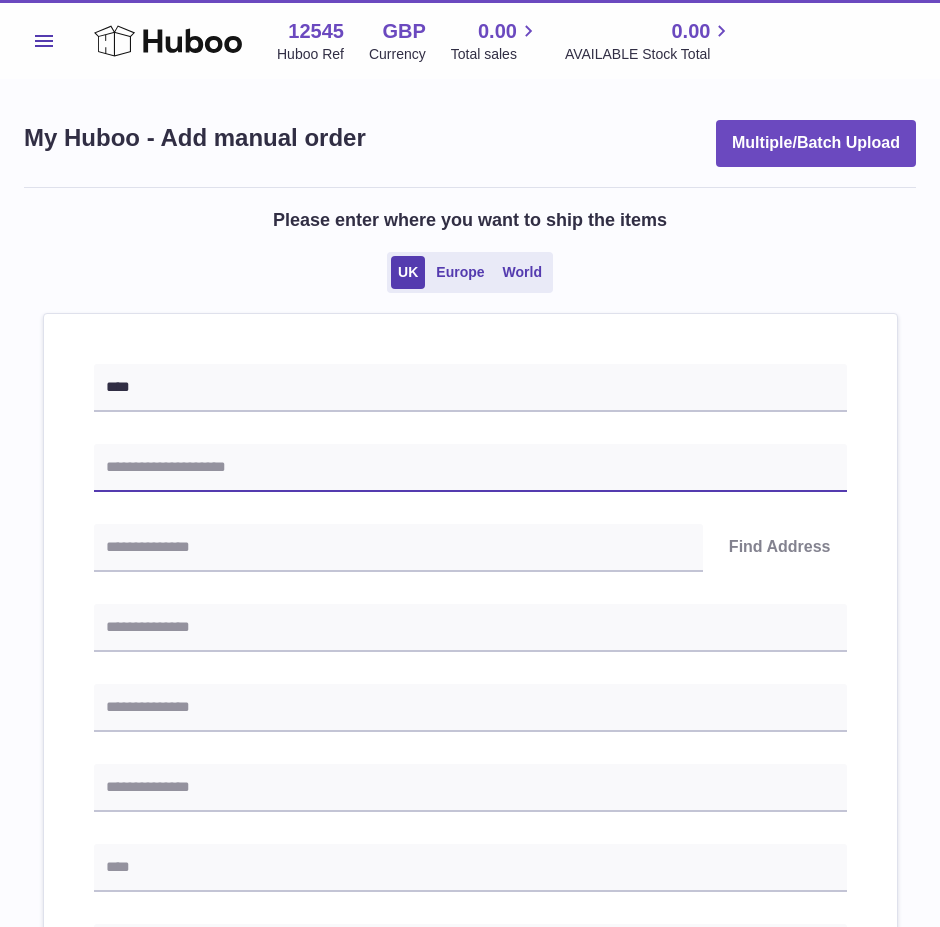 drag, startPoint x: 169, startPoint y: 466, endPoint x: 165, endPoint y: 478, distance: 12.649111 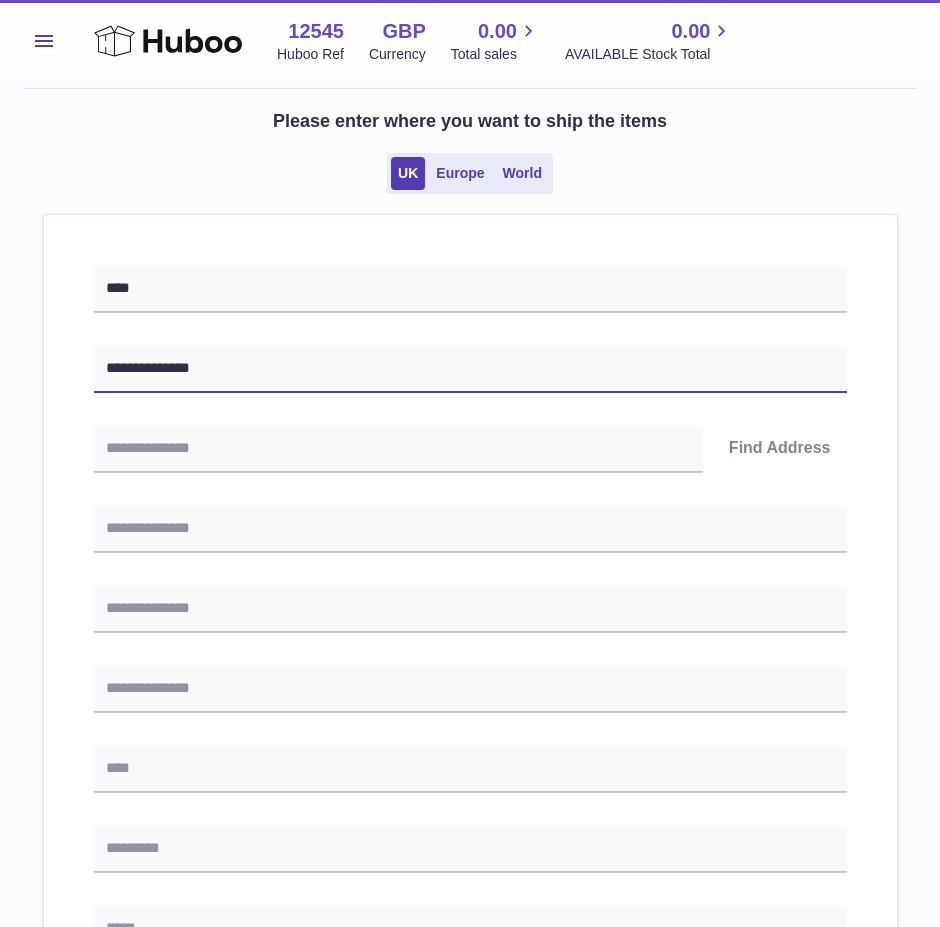 scroll, scrollTop: 100, scrollLeft: 0, axis: vertical 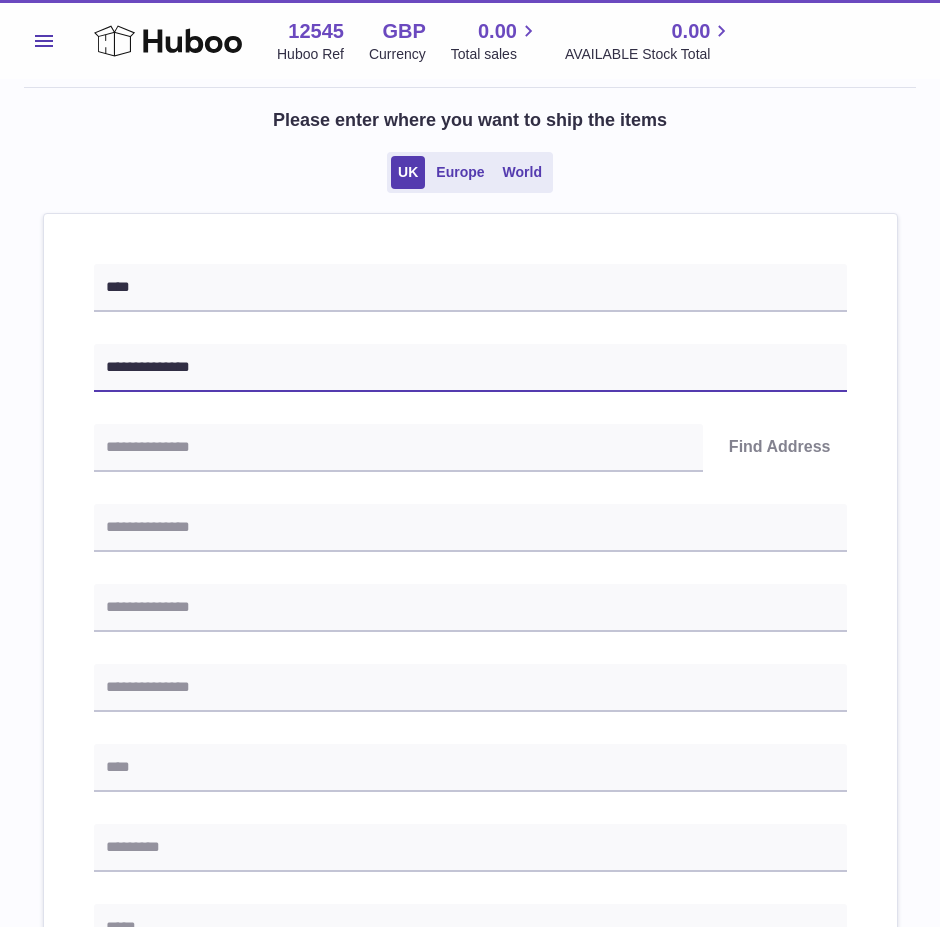 type on "**********" 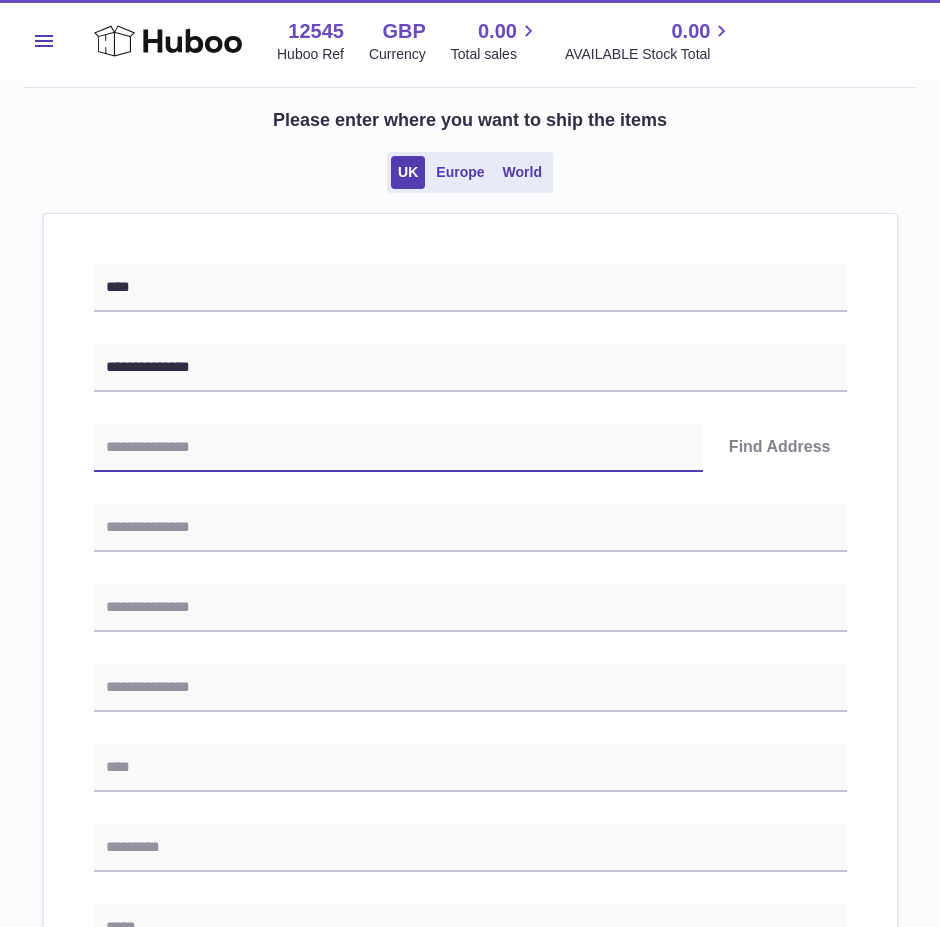 click at bounding box center [398, 448] 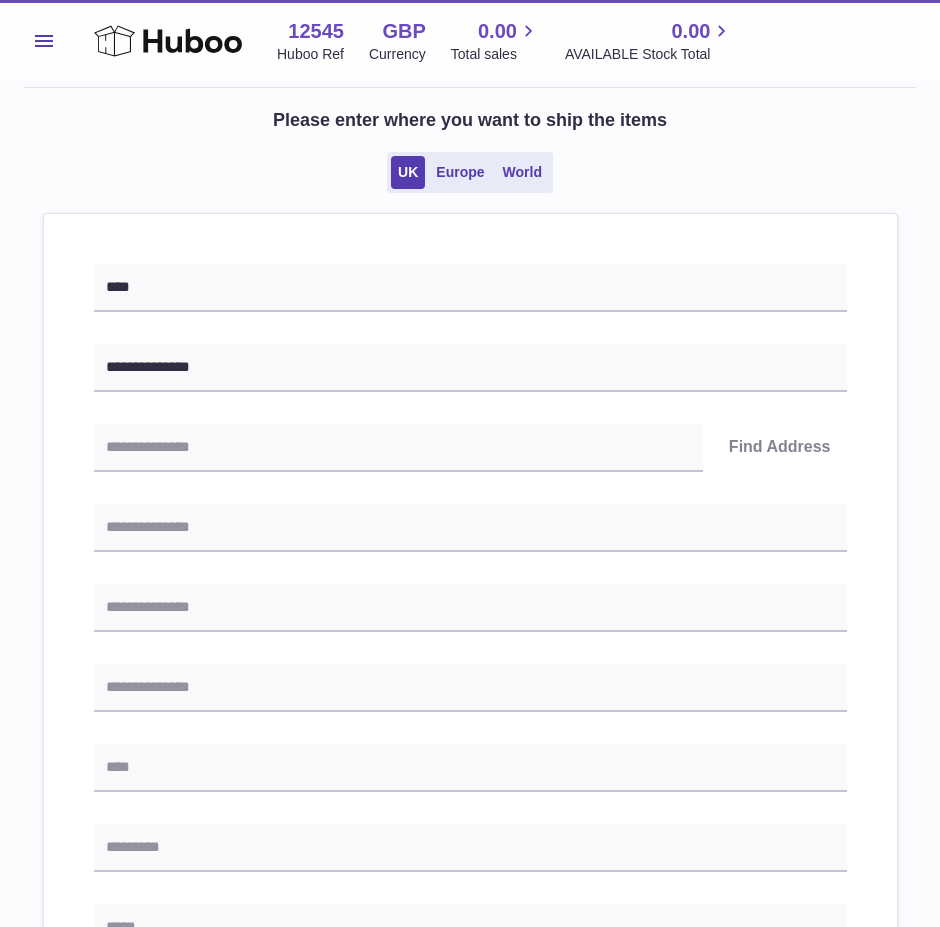 drag, startPoint x: 387, startPoint y: 652, endPoint x: 287, endPoint y: 629, distance: 102.610916 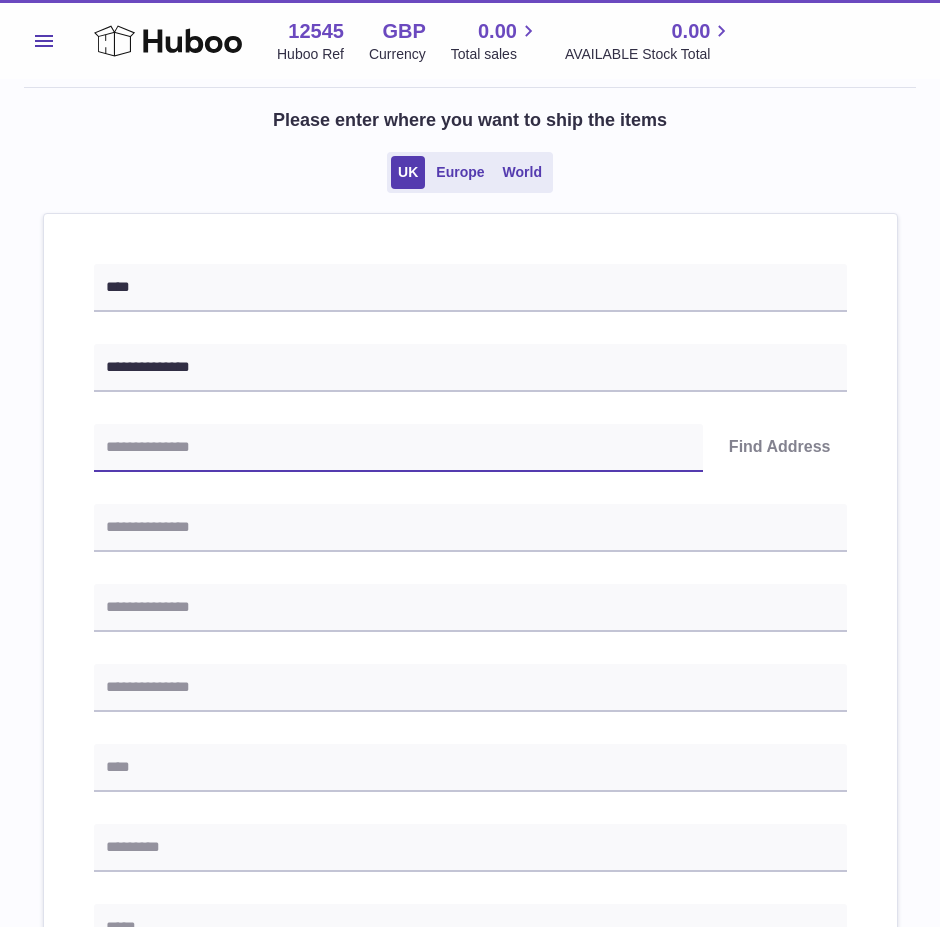 click at bounding box center (398, 448) 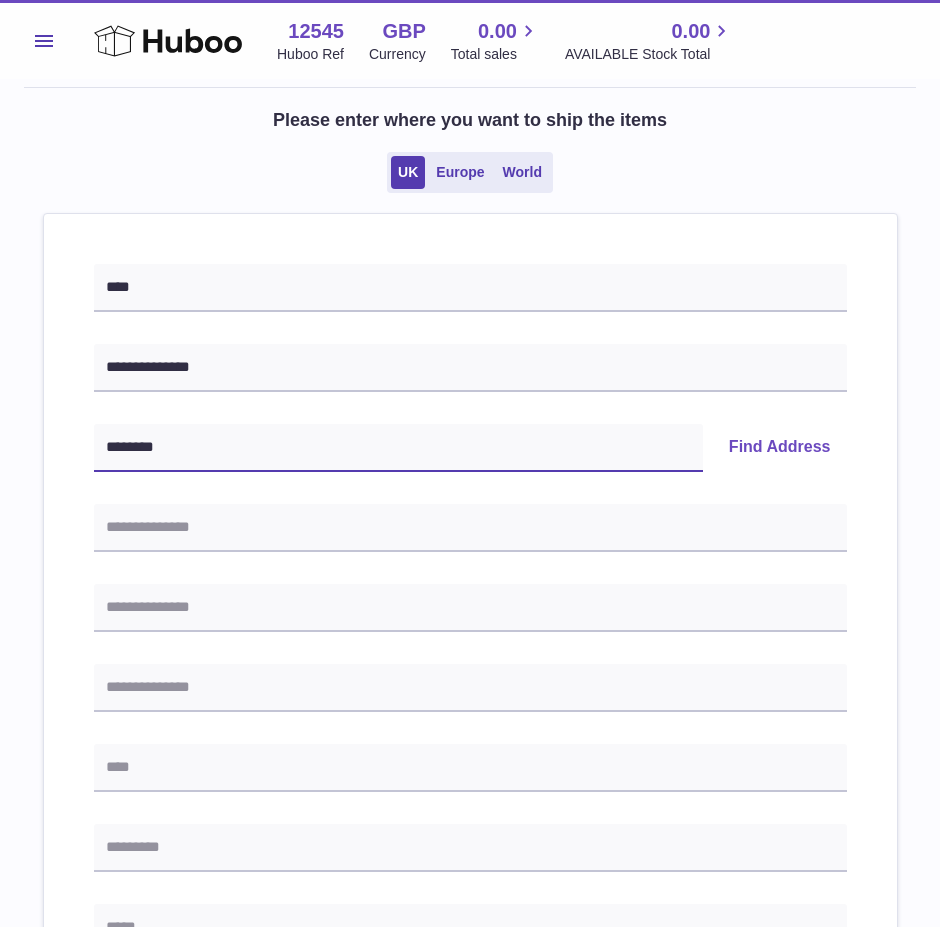 type on "********" 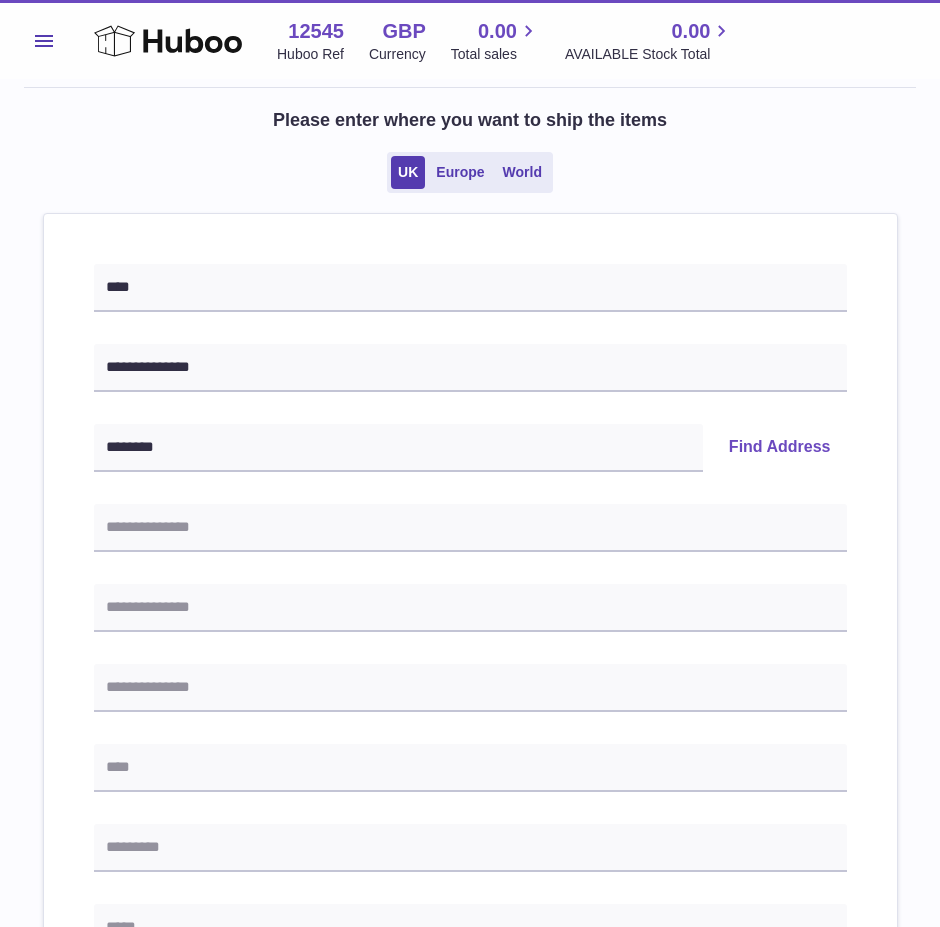 click on "Find Address" at bounding box center [780, 448] 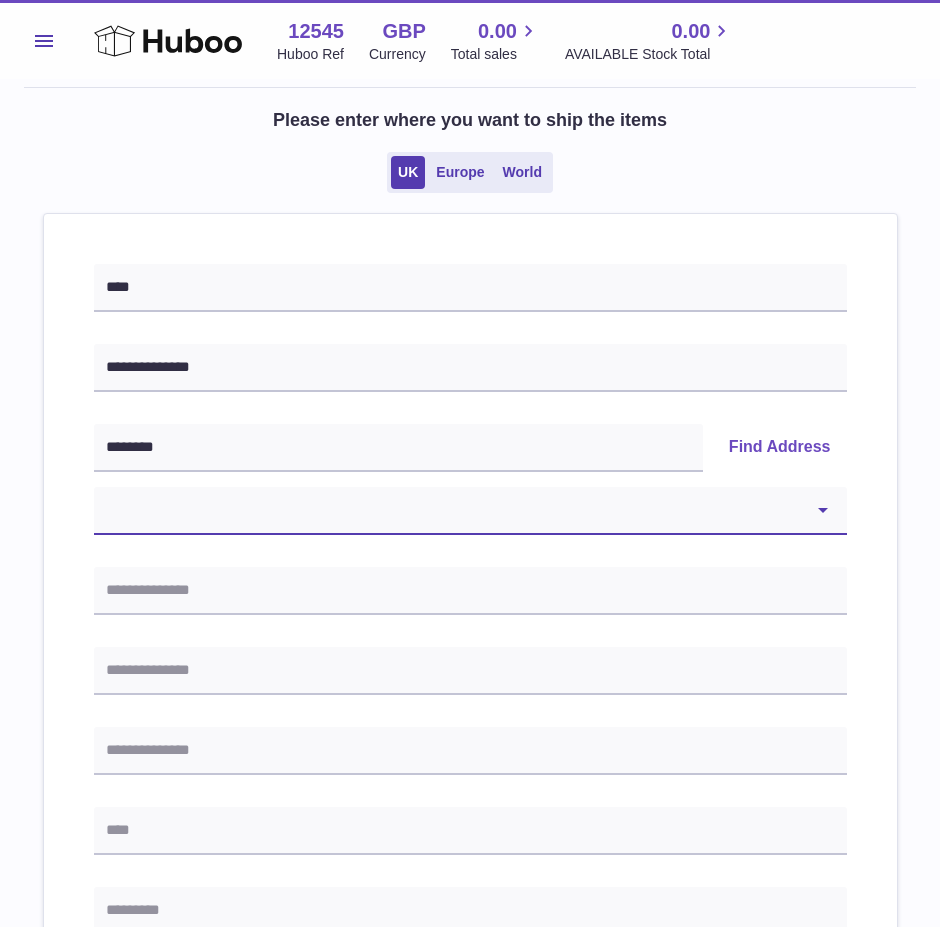 click on "**********" at bounding box center (470, 511) 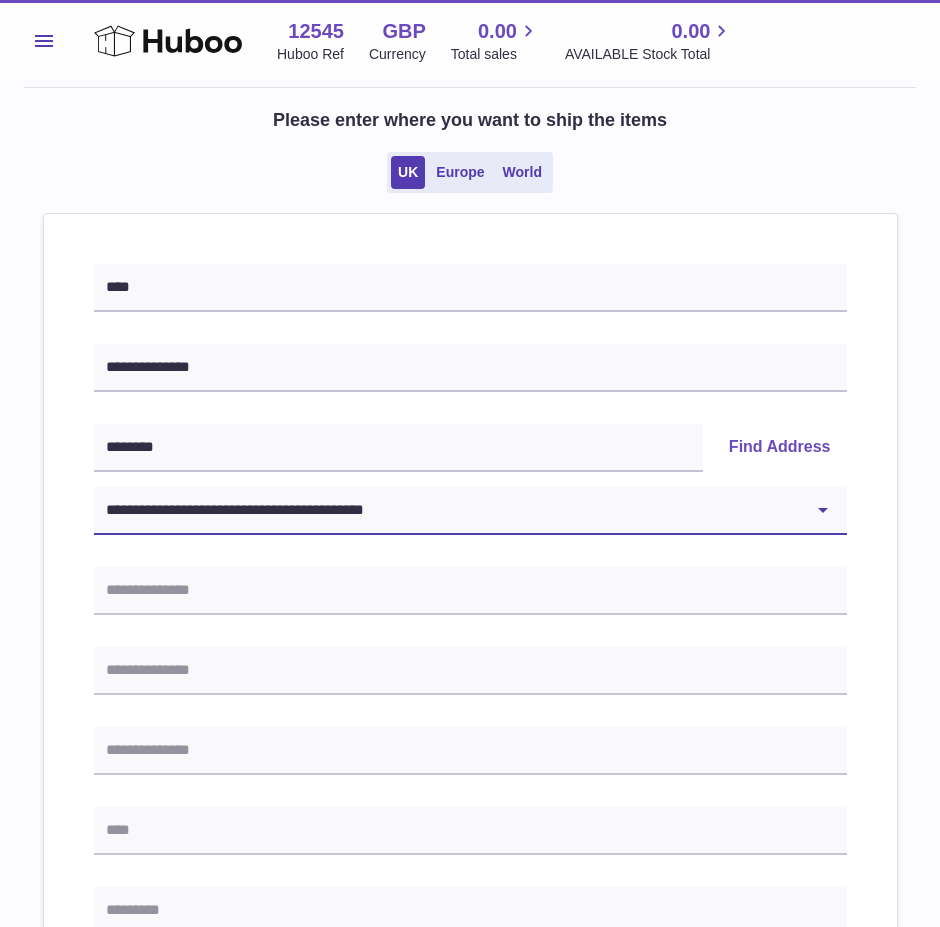 click on "**********" at bounding box center (470, 511) 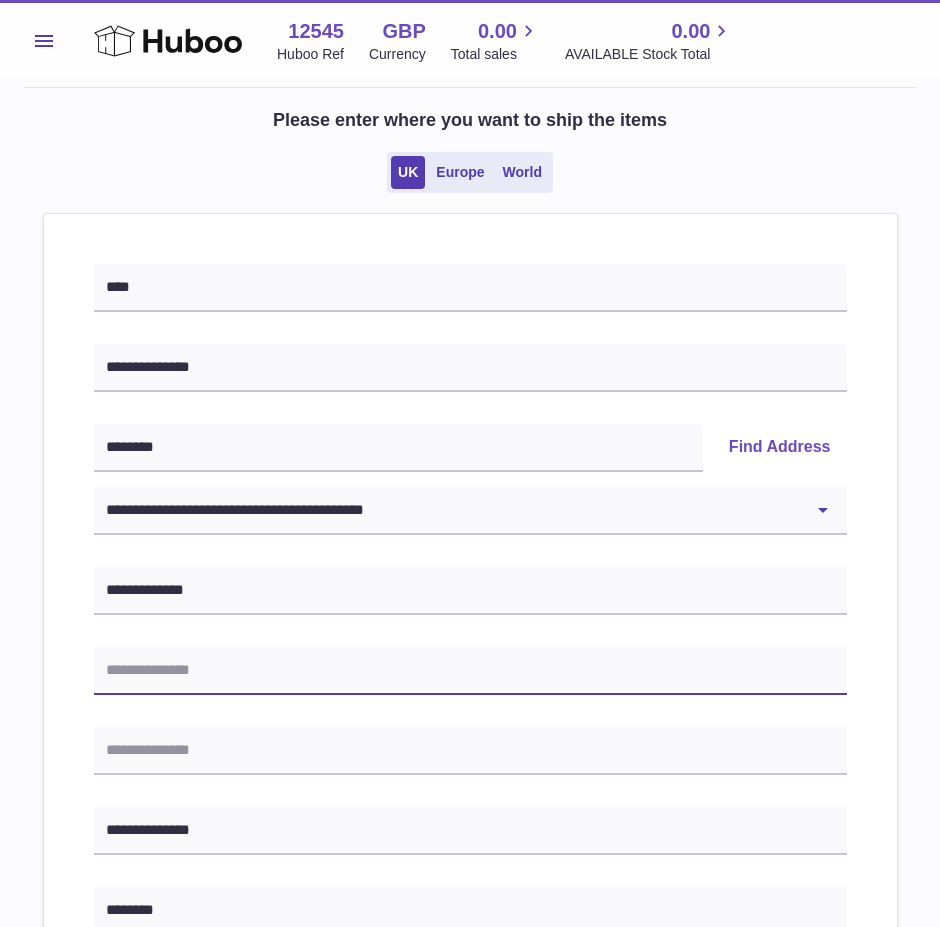 click at bounding box center [470, 671] 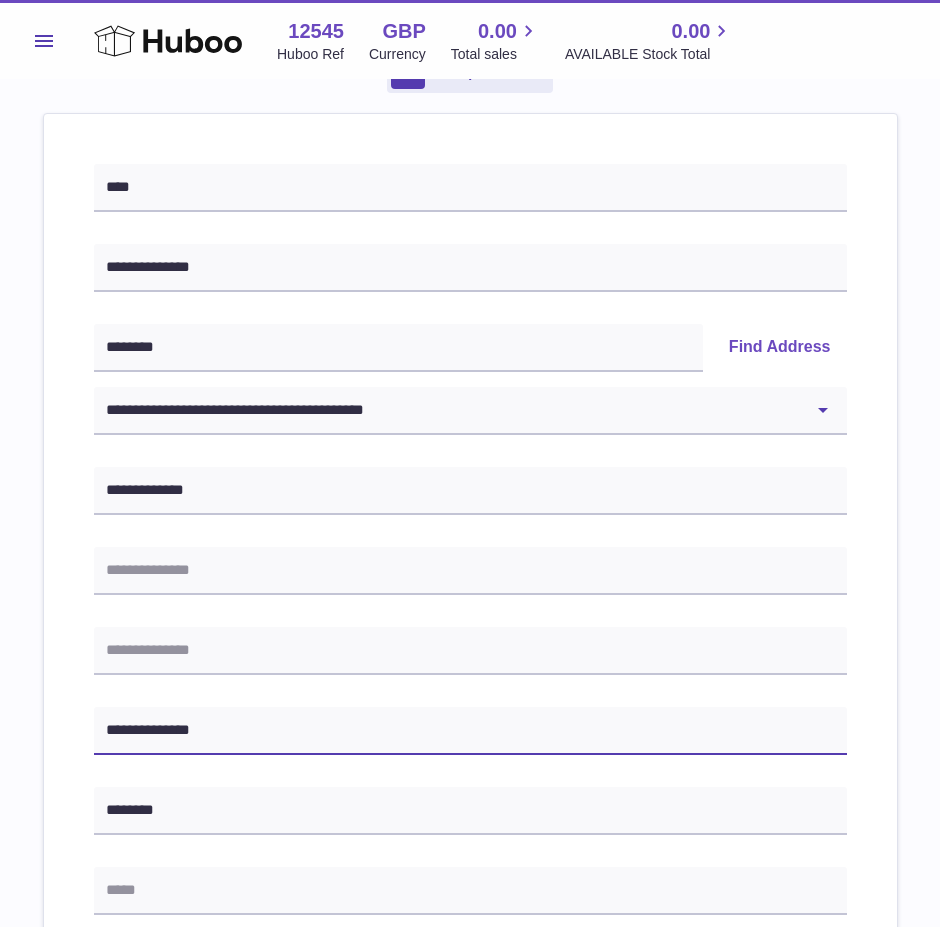 click on "**********" at bounding box center [470, 731] 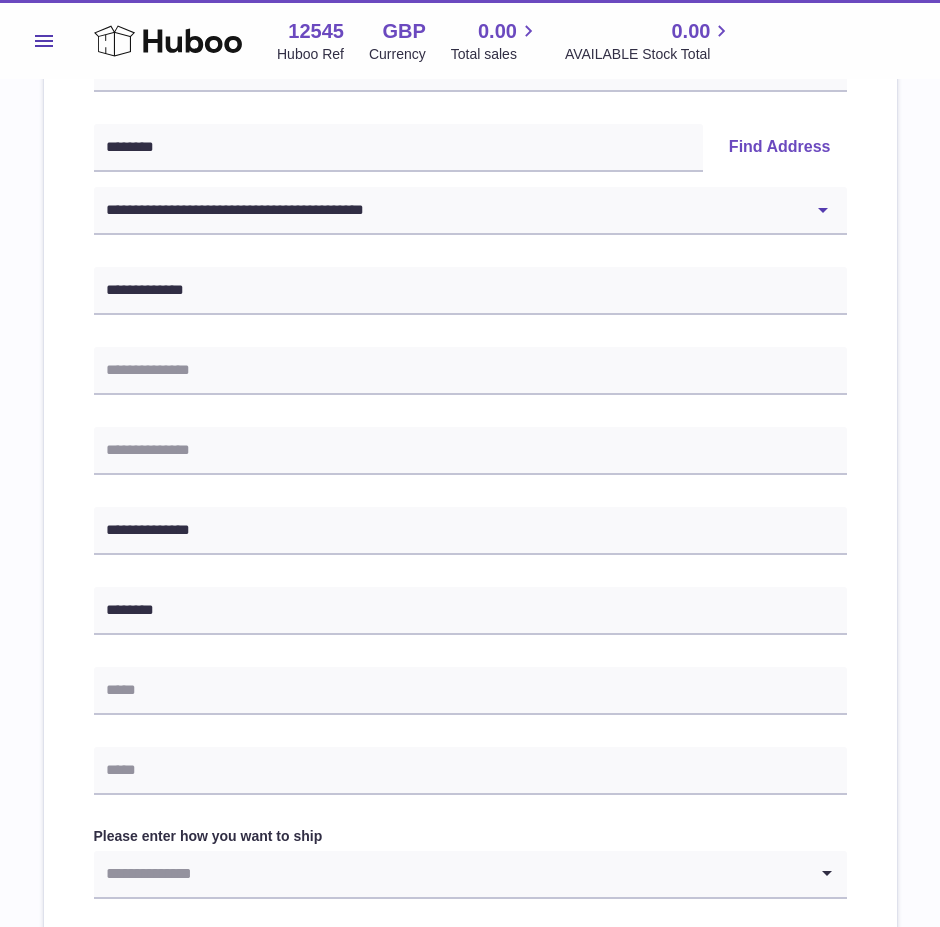 click on "**********" at bounding box center [470, 541] 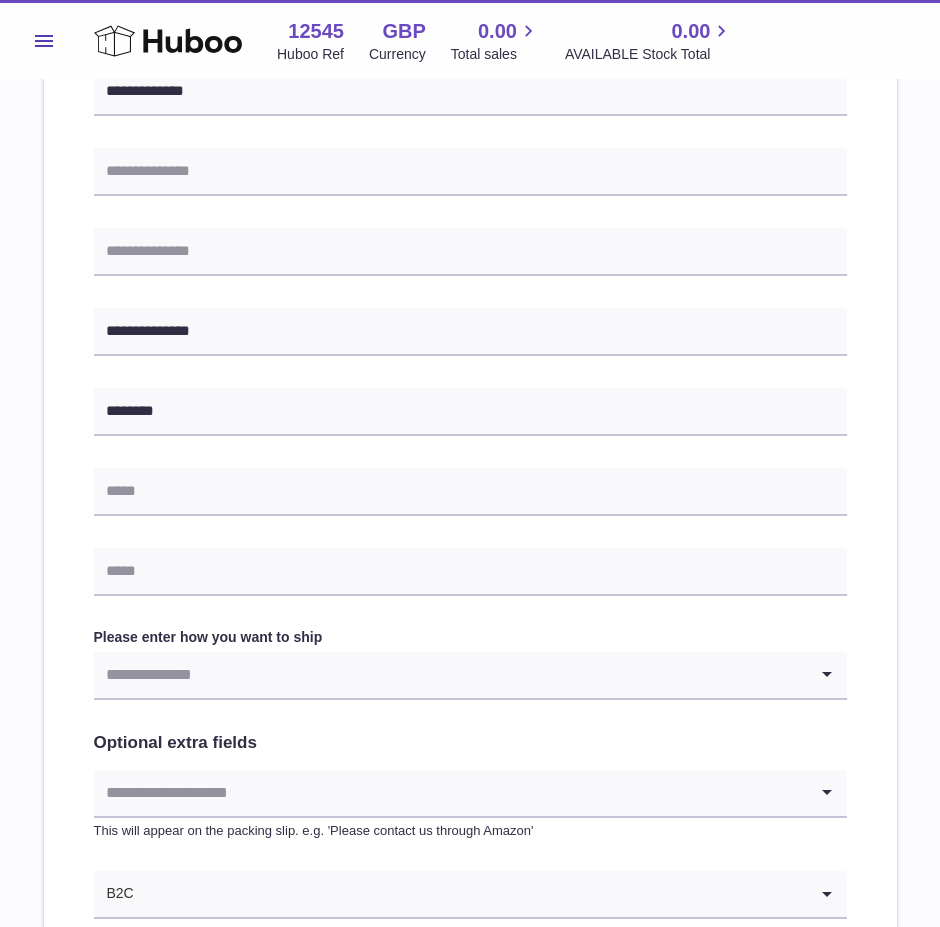 scroll, scrollTop: 600, scrollLeft: 0, axis: vertical 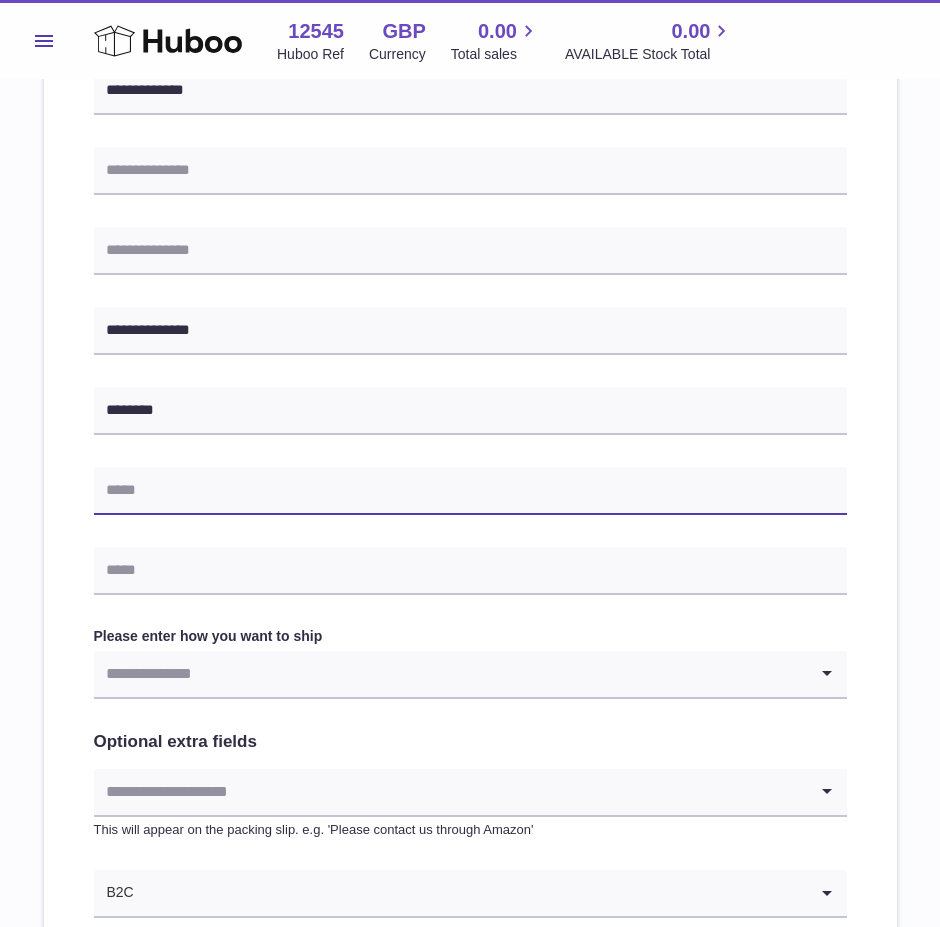 drag, startPoint x: 209, startPoint y: 479, endPoint x: 192, endPoint y: 487, distance: 18.788294 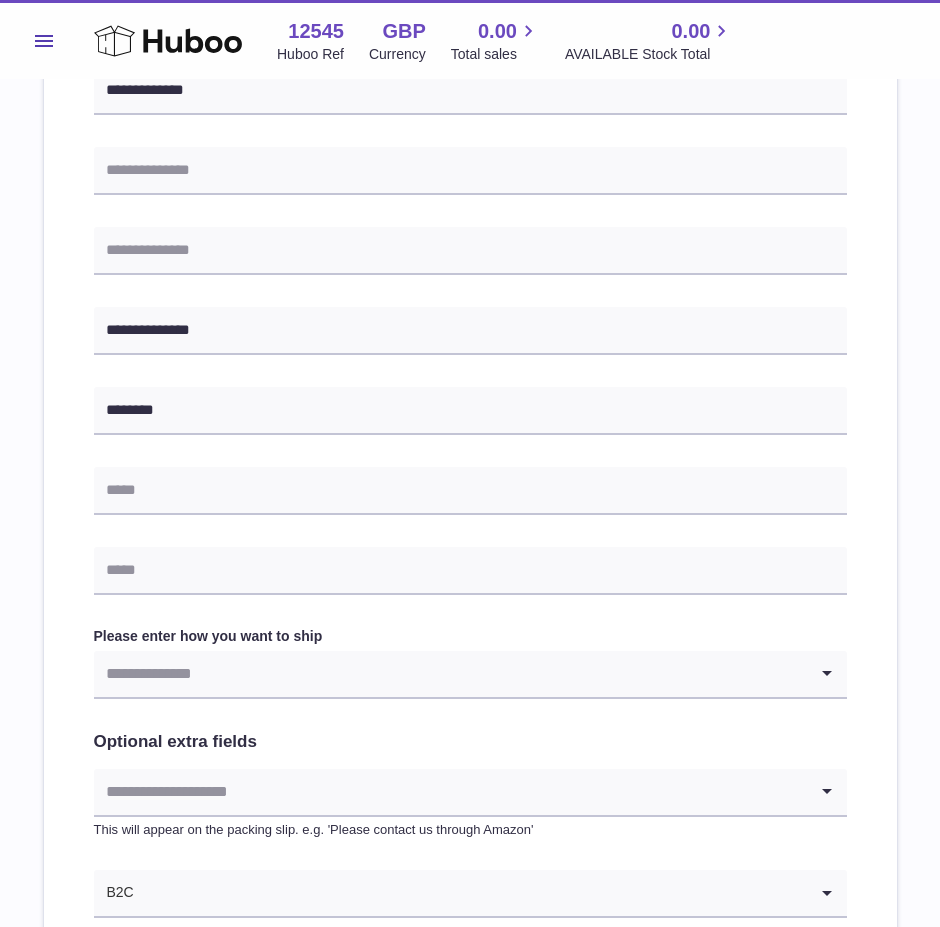 drag, startPoint x: 233, startPoint y: 671, endPoint x: 125, endPoint y: 653, distance: 109.48972 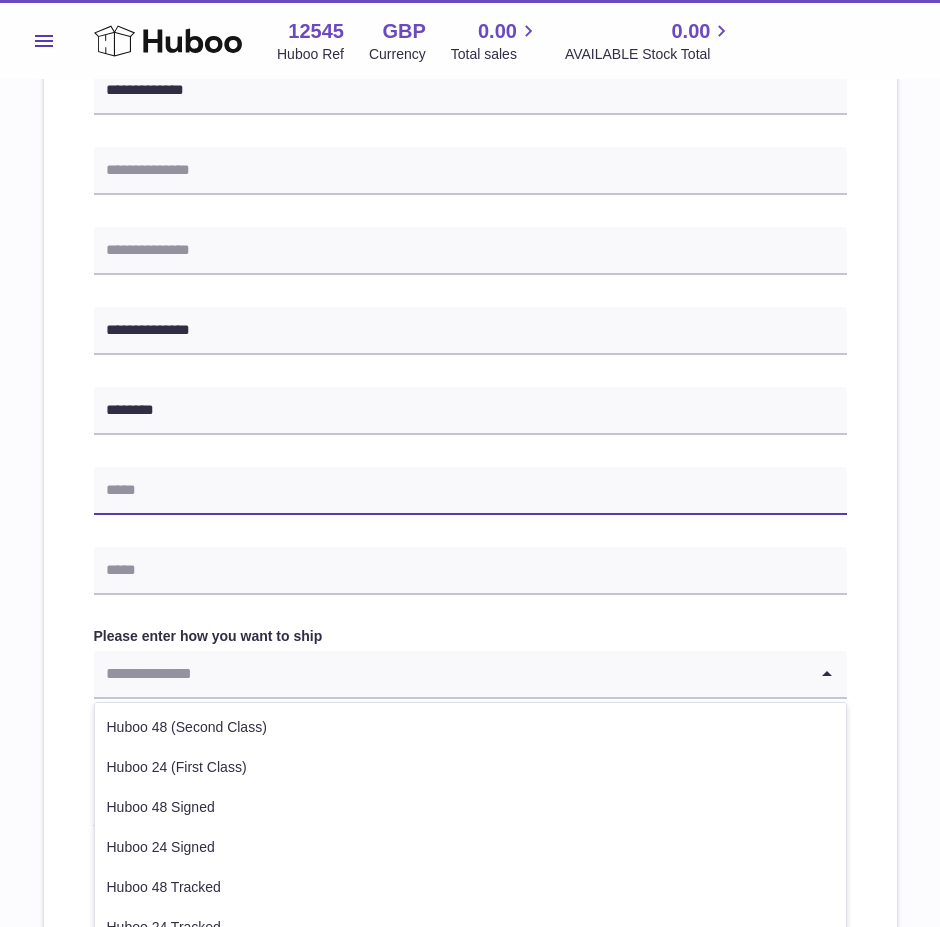 click at bounding box center (470, 491) 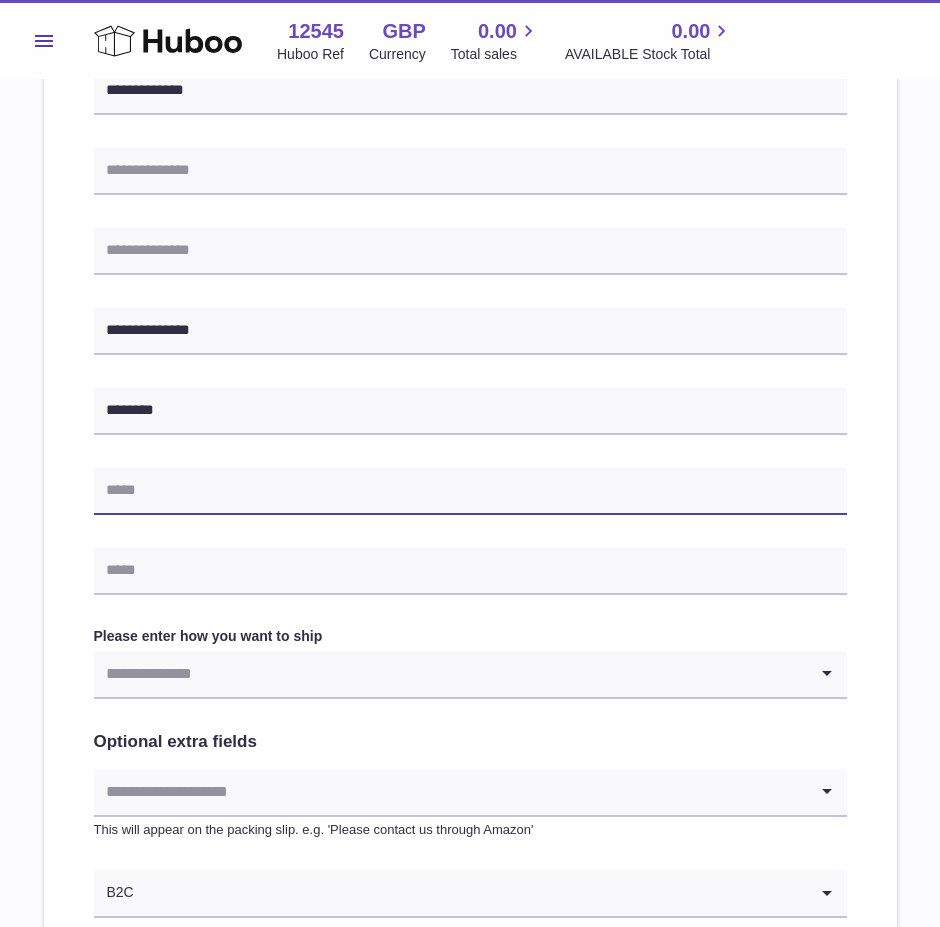 paste on "**********" 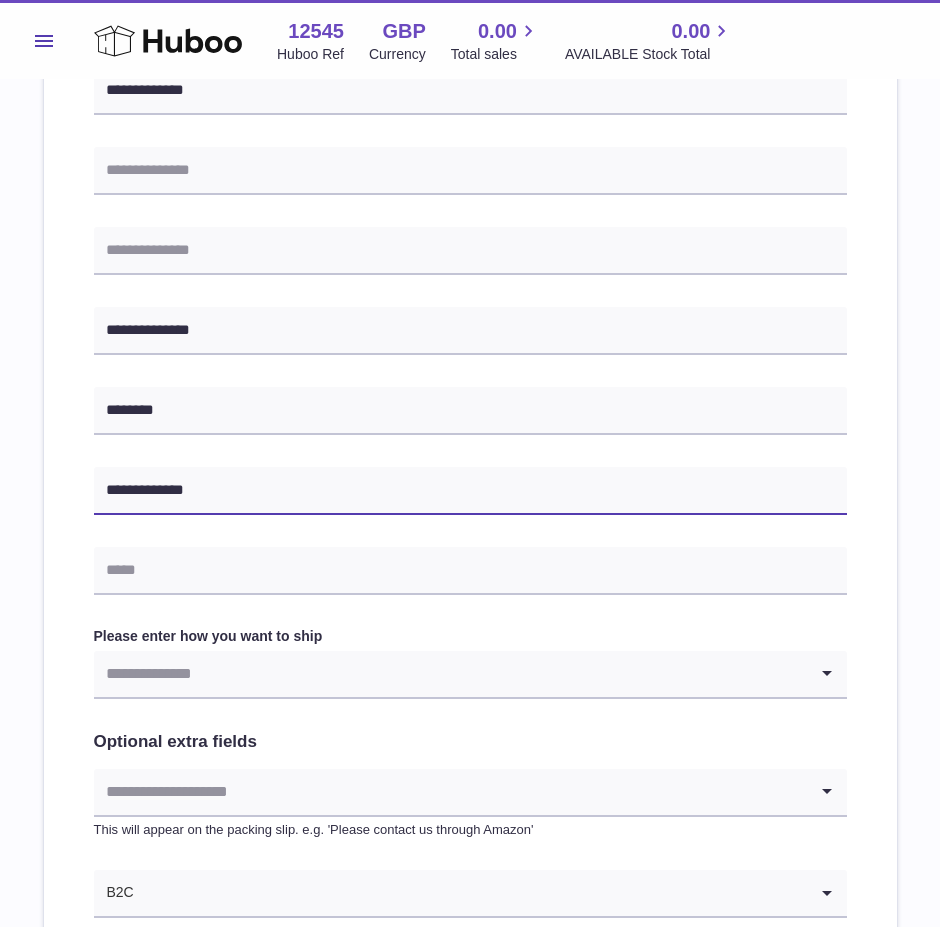 type on "**********" 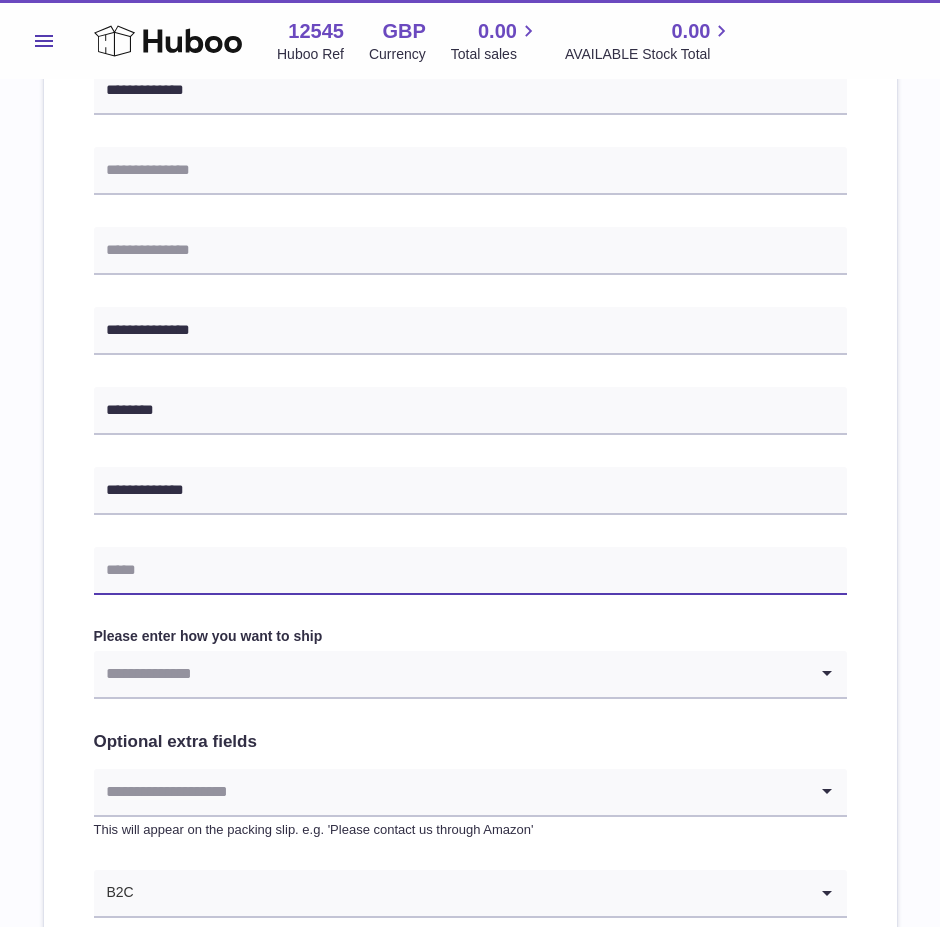 click at bounding box center [470, 571] 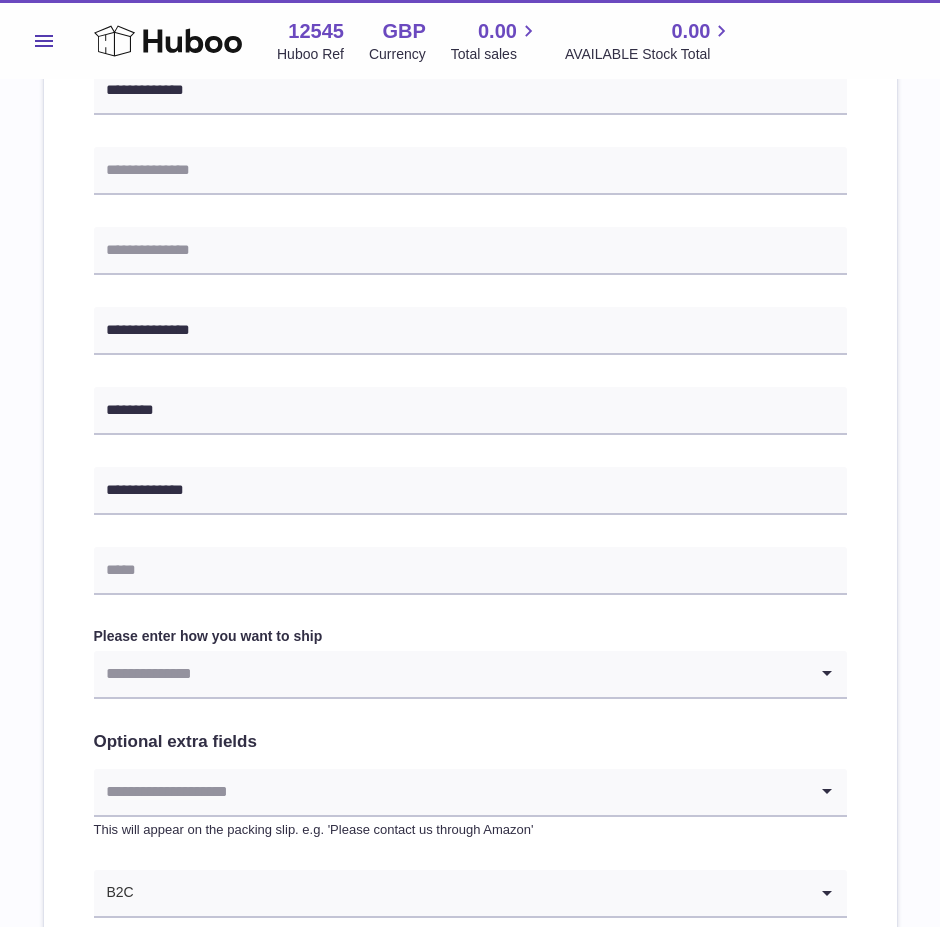 drag, startPoint x: 300, startPoint y: 741, endPoint x: 254, endPoint y: 703, distance: 59.665737 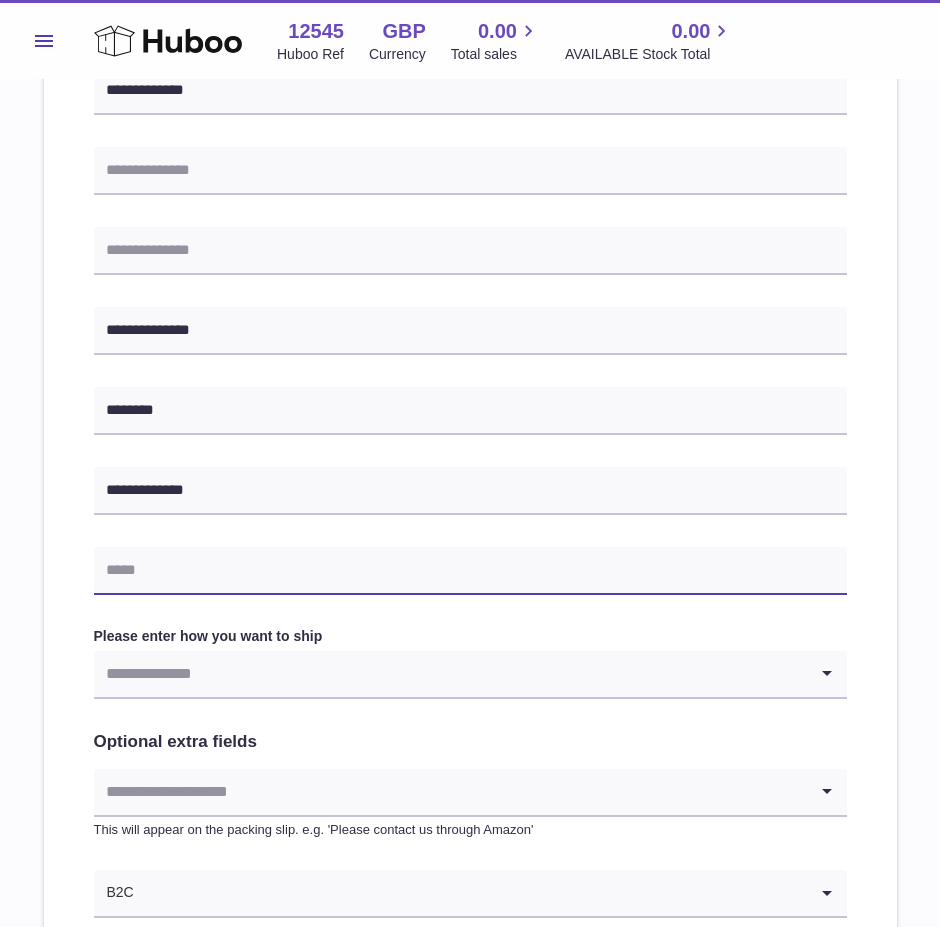 click at bounding box center (470, 571) 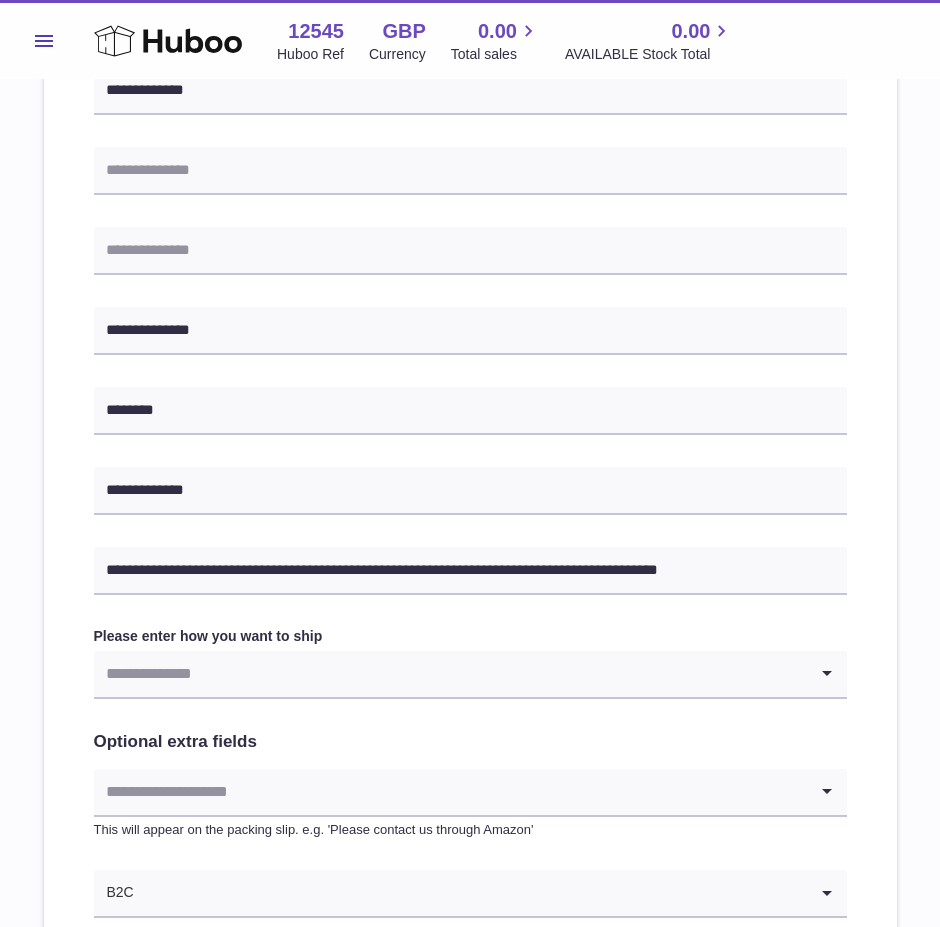 click on "Please enter how you want to ship             Loading...
You require an order to be fulfilled which is going directly to another business or retailer rather than directly to a consumer. Please ensure you have contacted our customer service department for further information relating to any associated costs and (order completion) timescales, before proceeding." at bounding box center (470, 663) 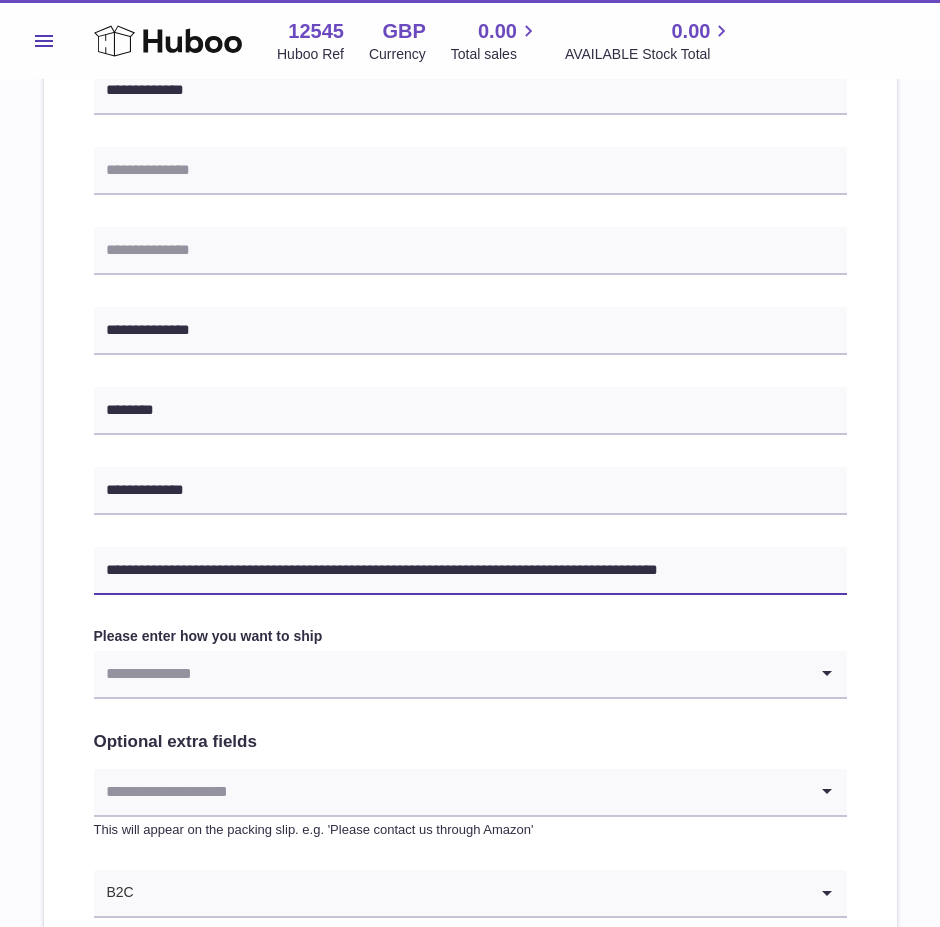drag, startPoint x: 789, startPoint y: 578, endPoint x: 347, endPoint y: 558, distance: 442.45227 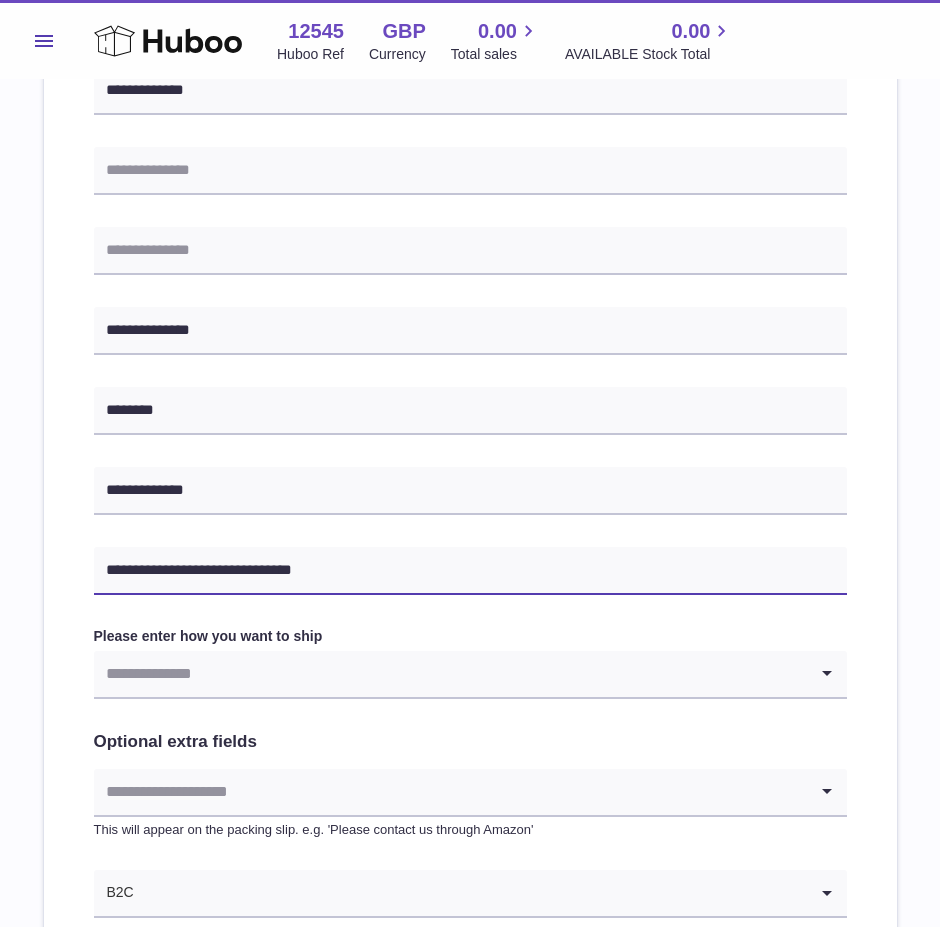 type on "**********" 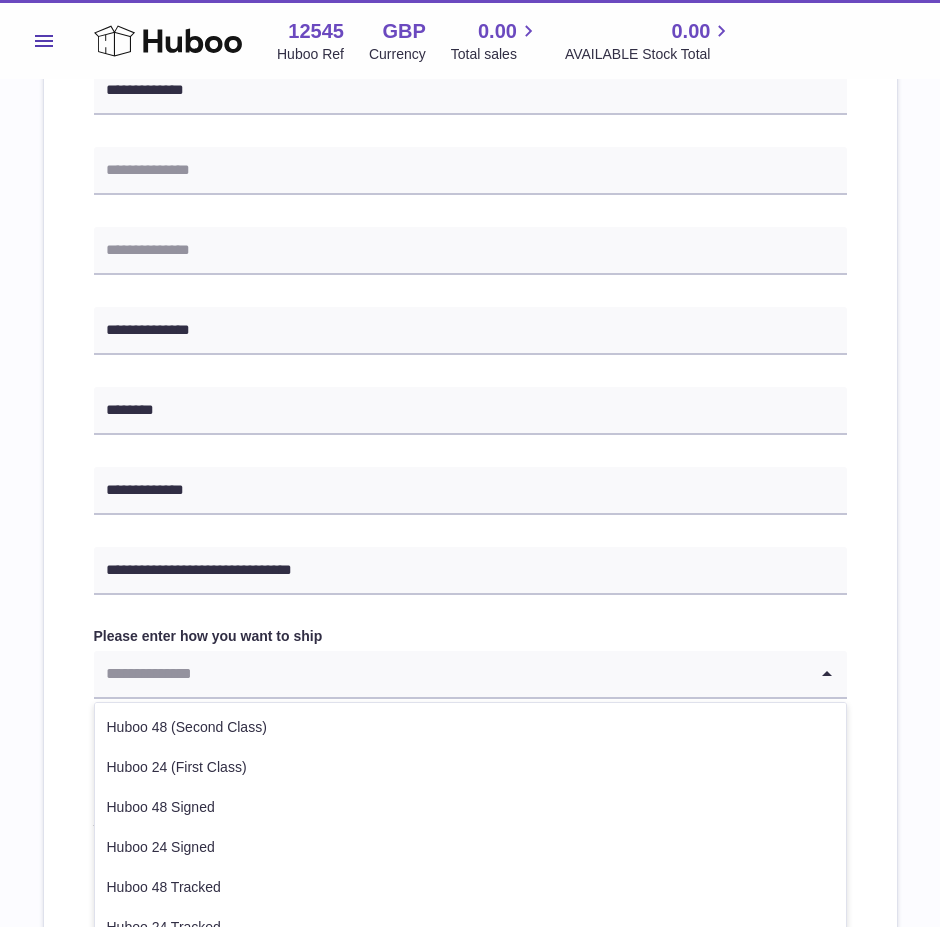 click at bounding box center (450, 674) 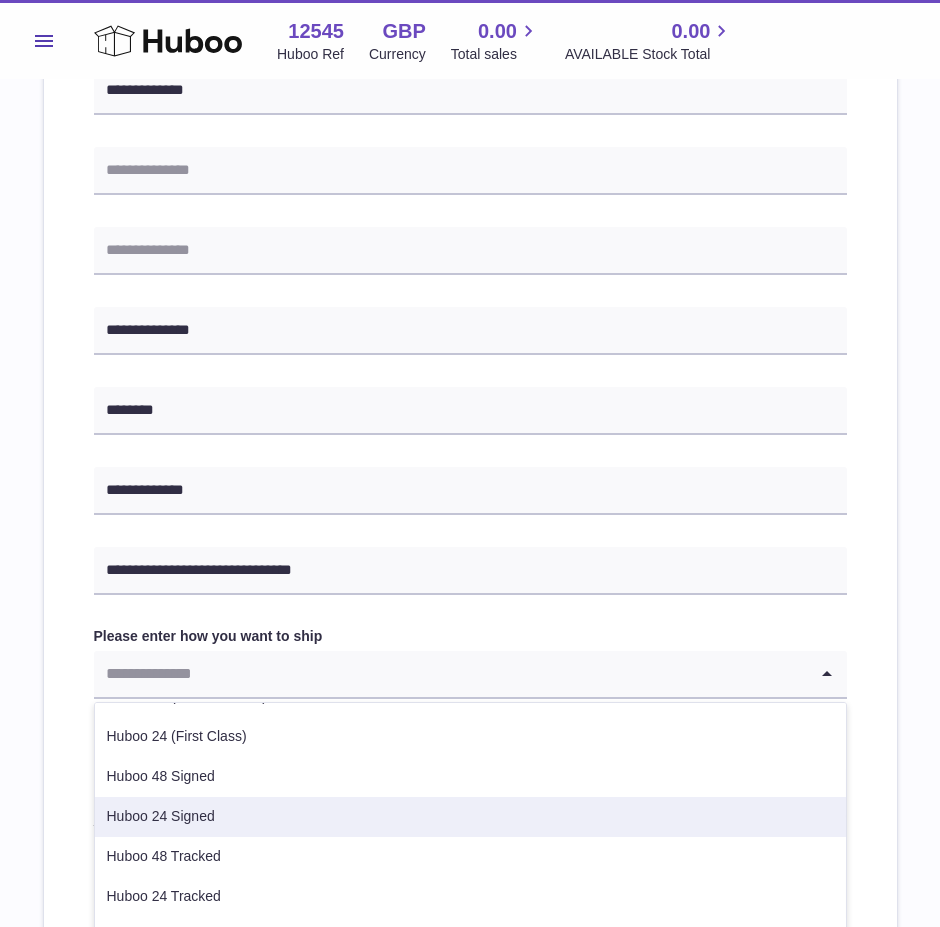 scroll, scrollTop: 62, scrollLeft: 0, axis: vertical 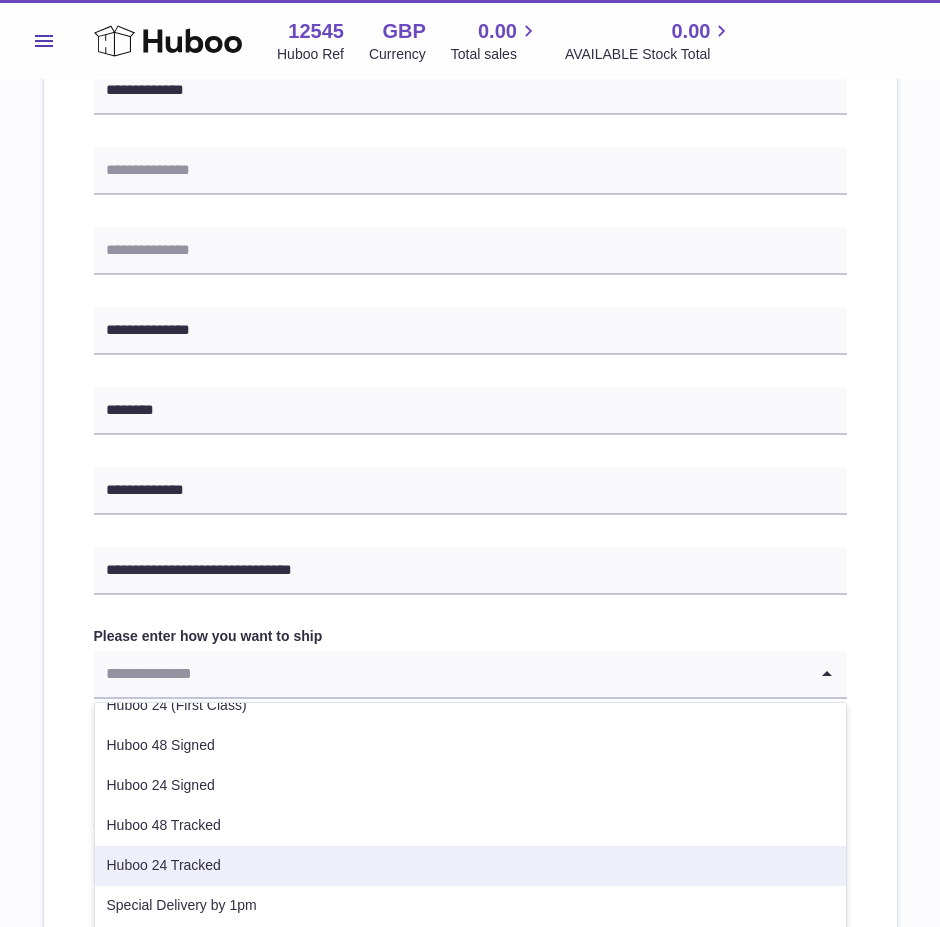 click on "Huboo 24 Tracked" at bounding box center [470, 866] 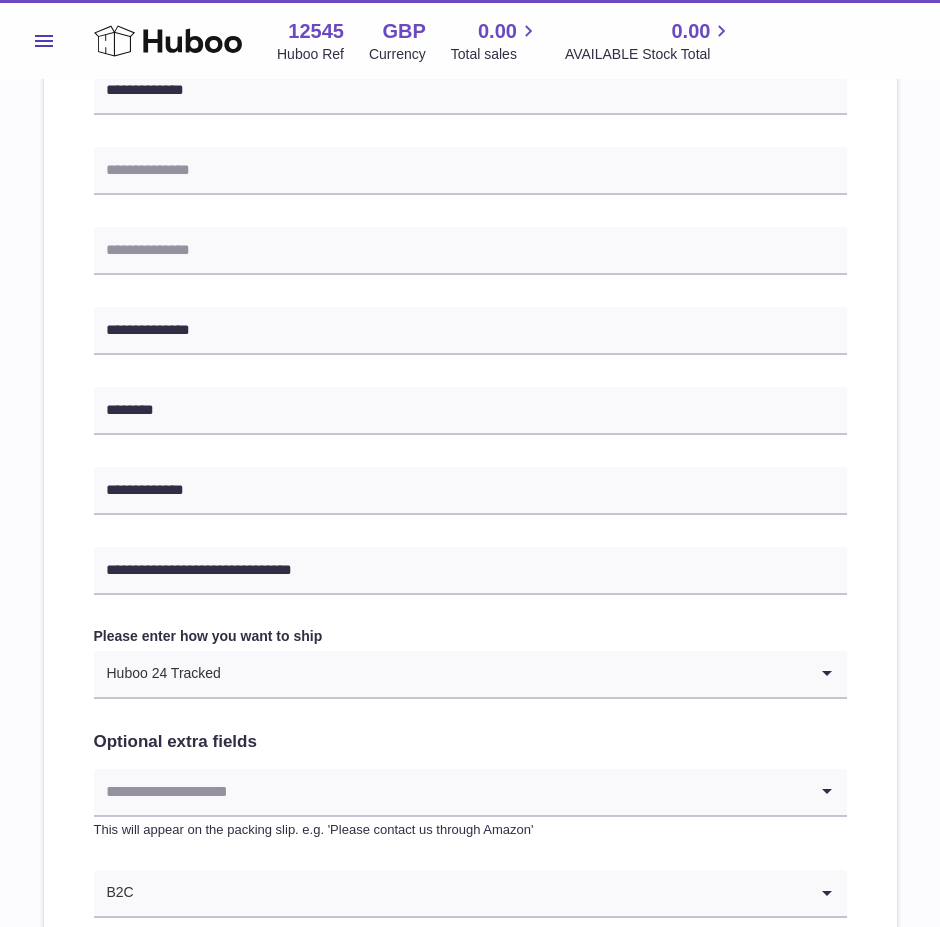 click at bounding box center [450, 792] 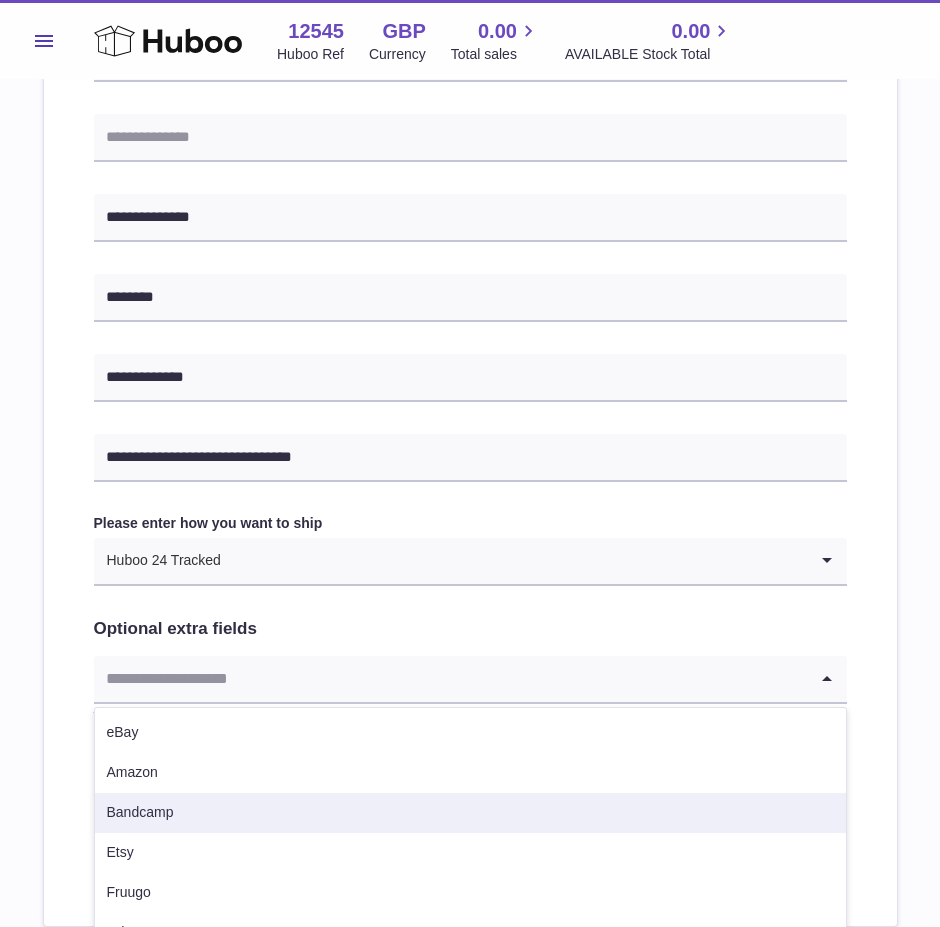scroll, scrollTop: 871, scrollLeft: 0, axis: vertical 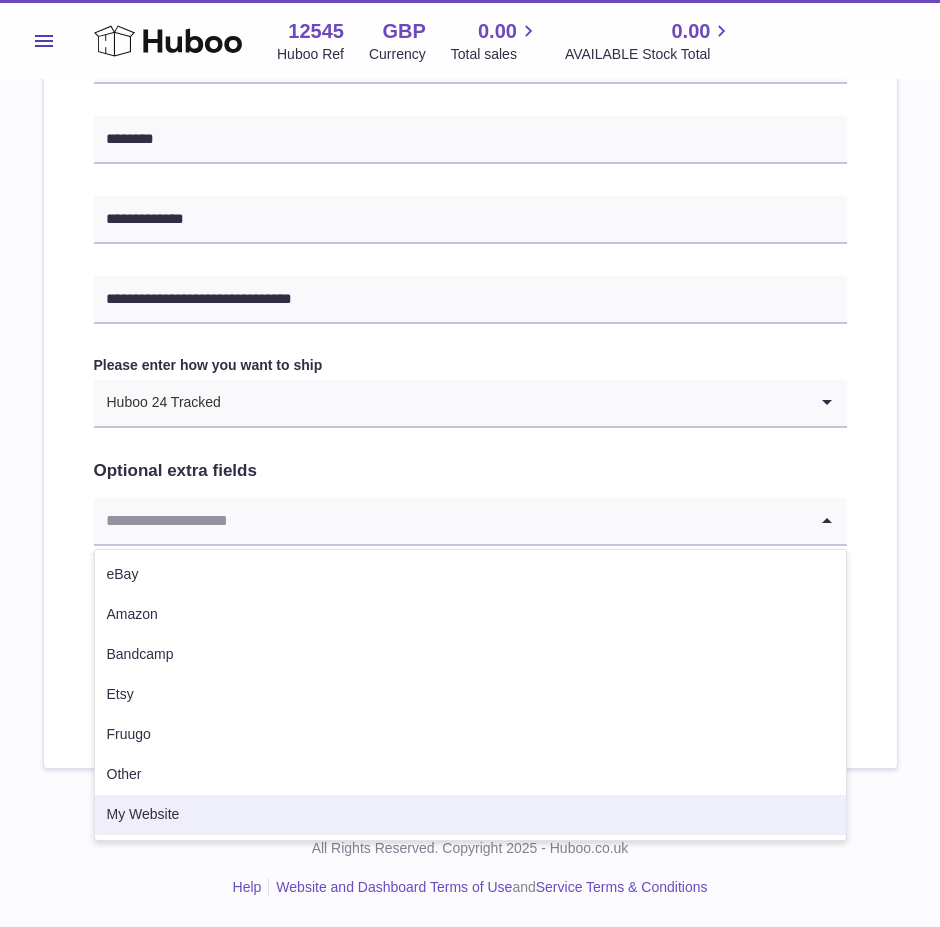 click on "My Website" at bounding box center (470, 815) 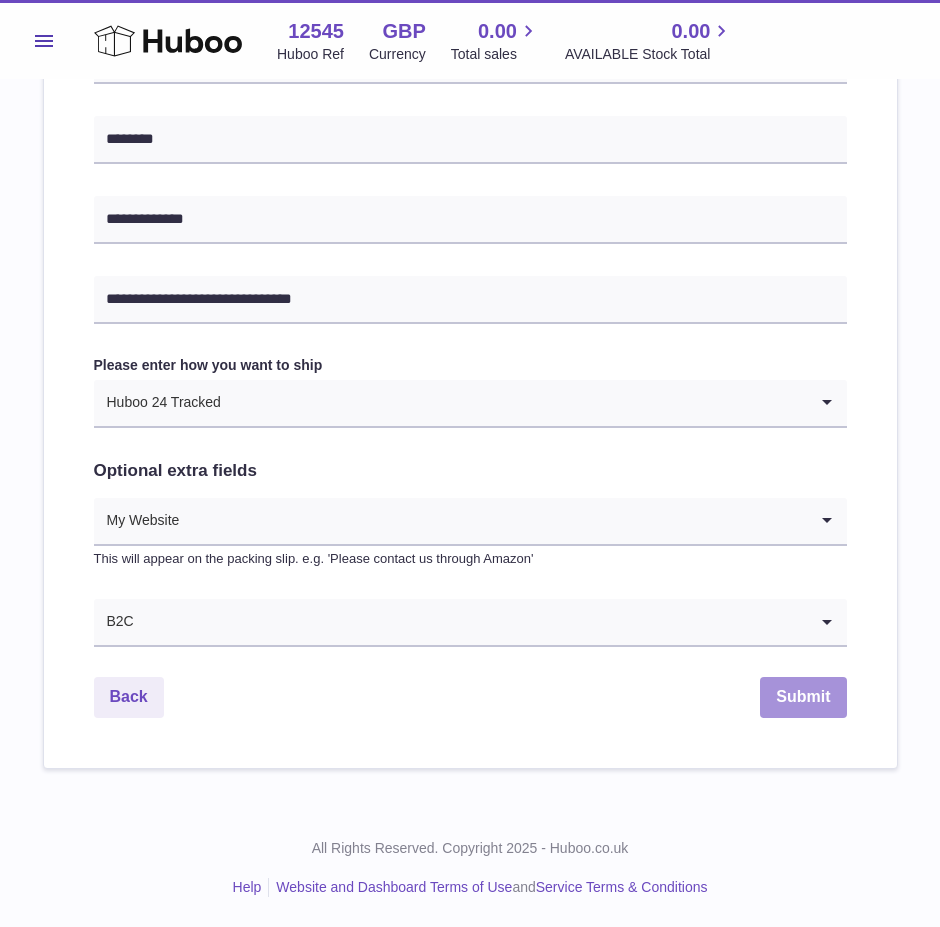 click on "Submit" at bounding box center (803, 697) 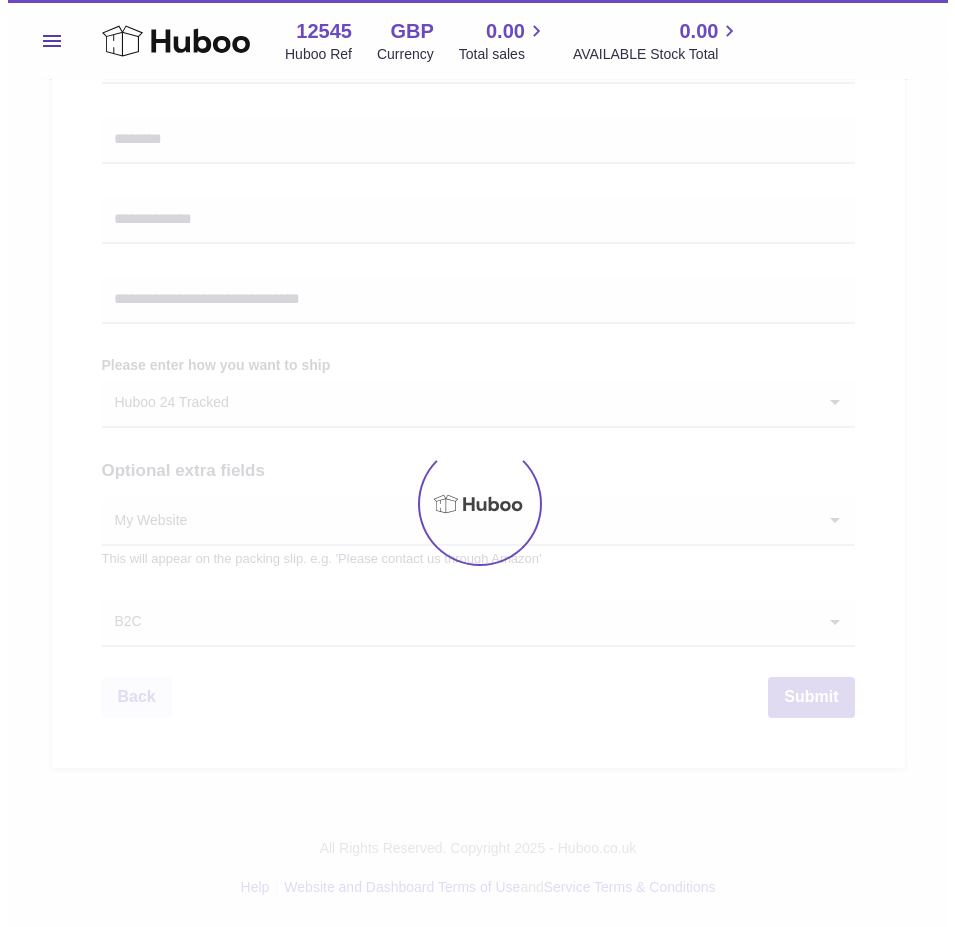scroll, scrollTop: 0, scrollLeft: 0, axis: both 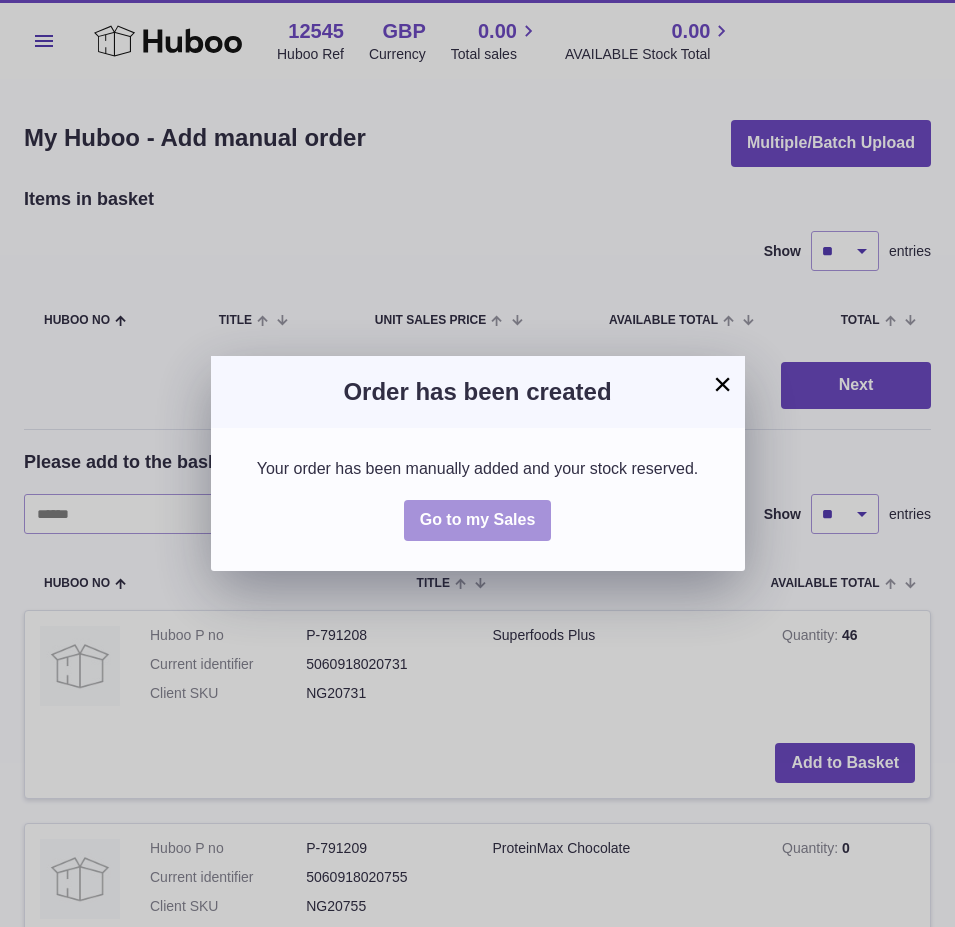 click on "Go to my Sales" at bounding box center [478, 519] 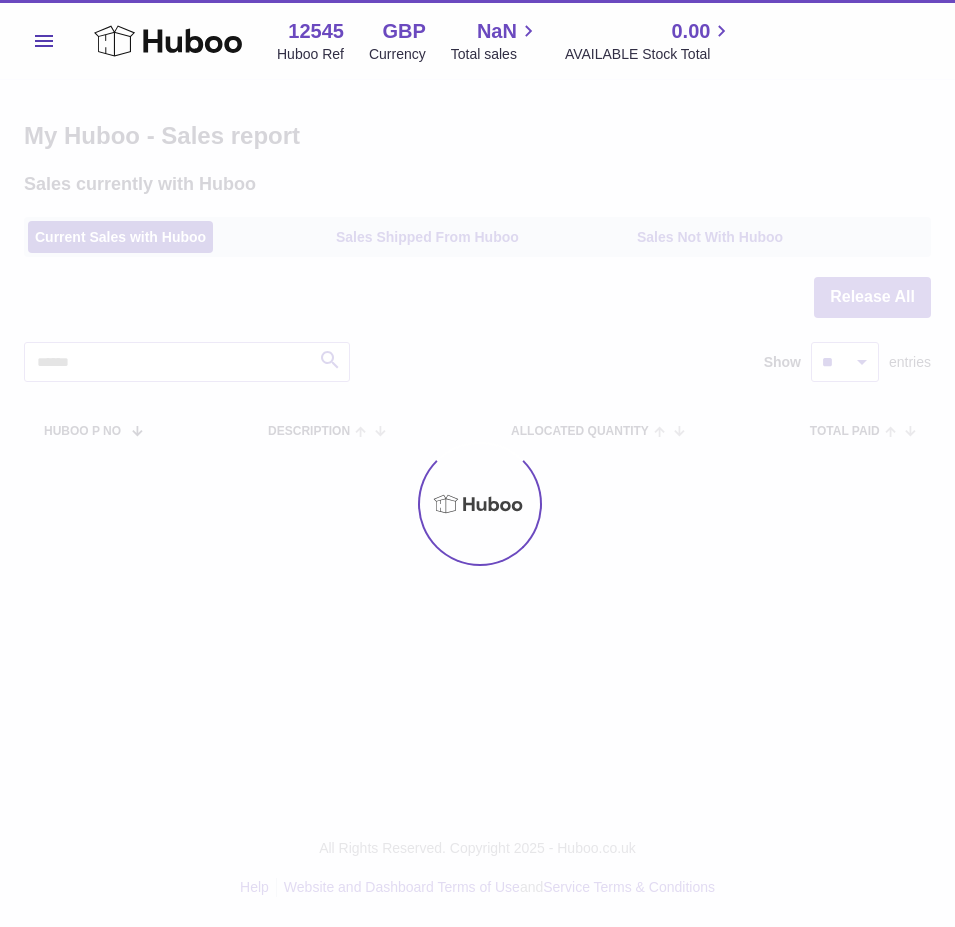 scroll, scrollTop: 0, scrollLeft: 0, axis: both 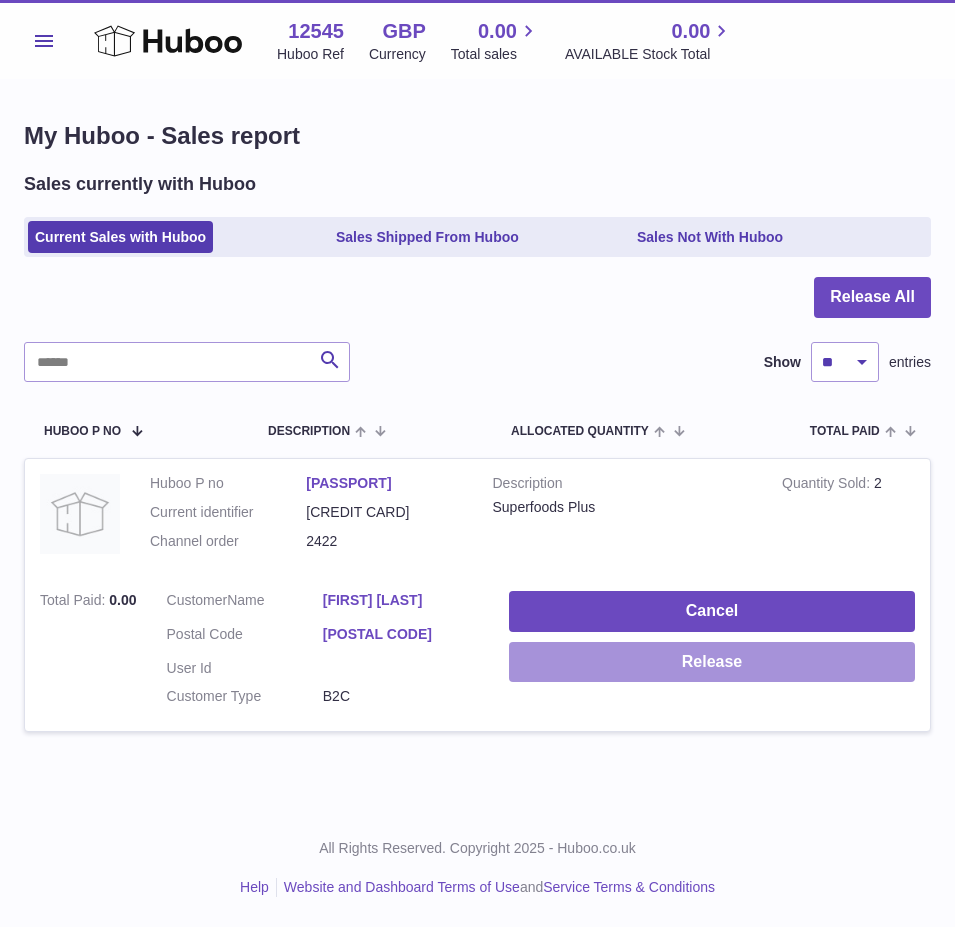 click on "Release" at bounding box center (712, 662) 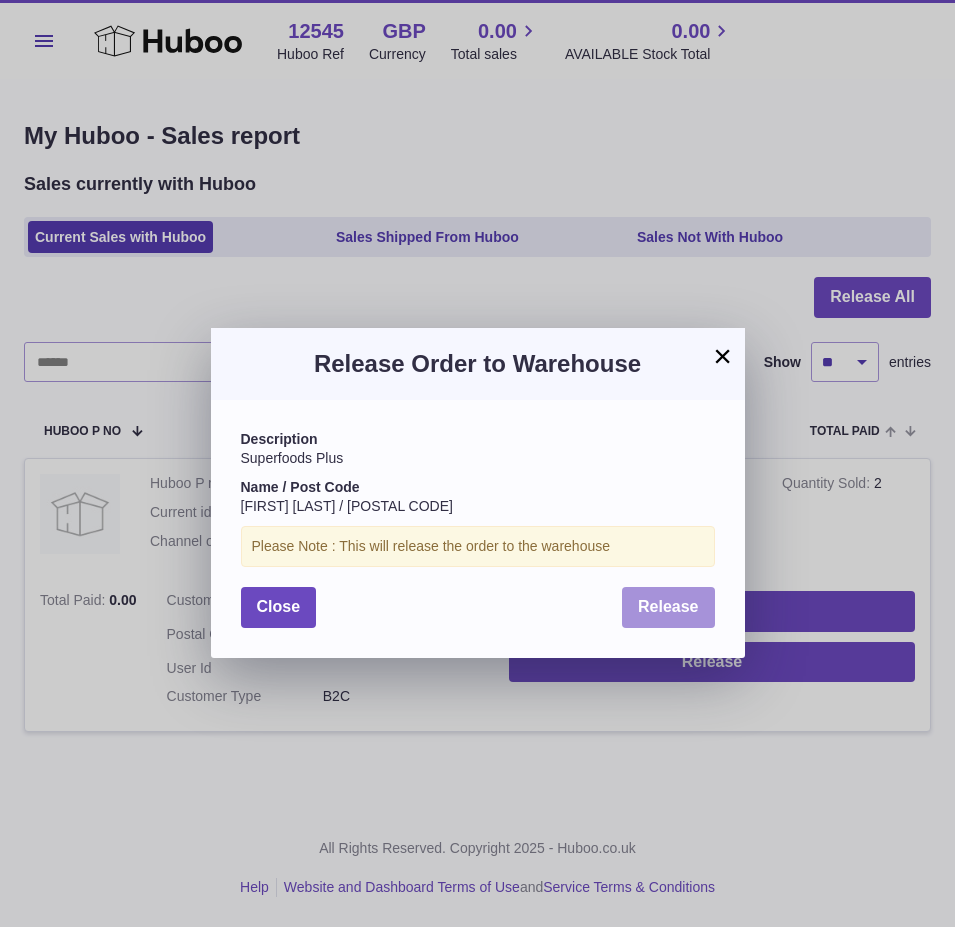 click on "Release" at bounding box center [668, 606] 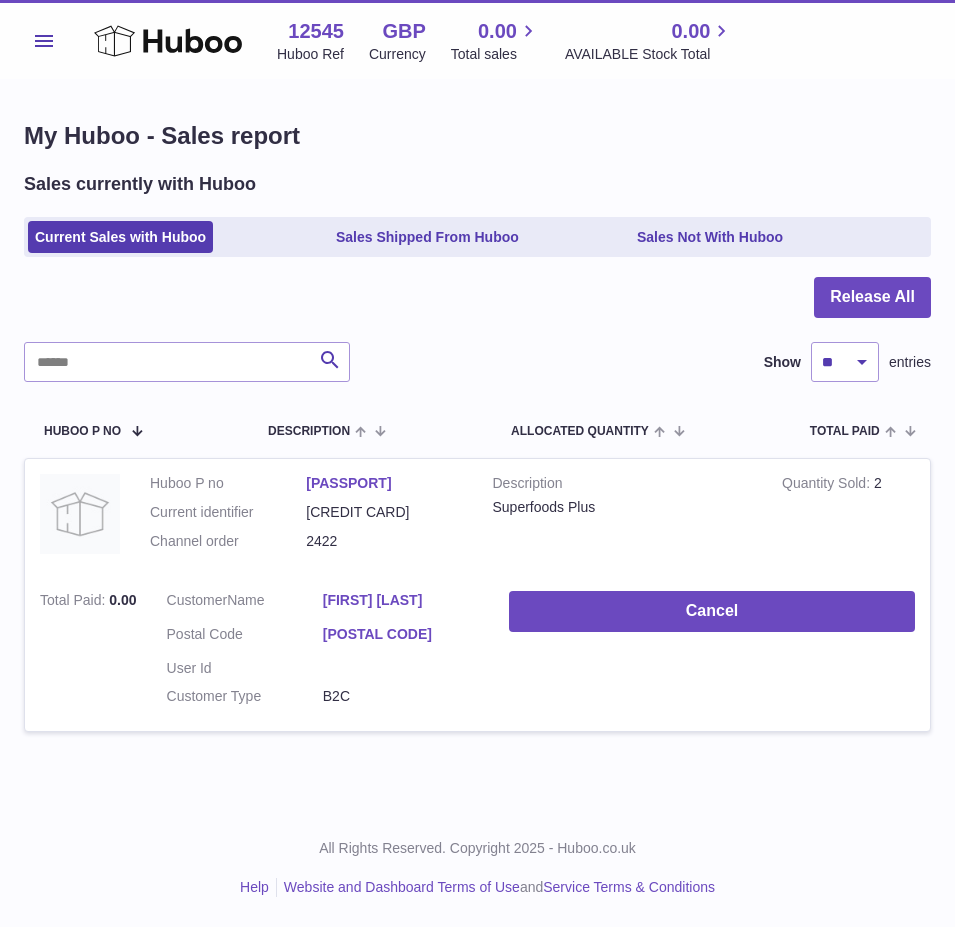 click on "Search
Show
** ** ** ***
entries" at bounding box center [477, 362] 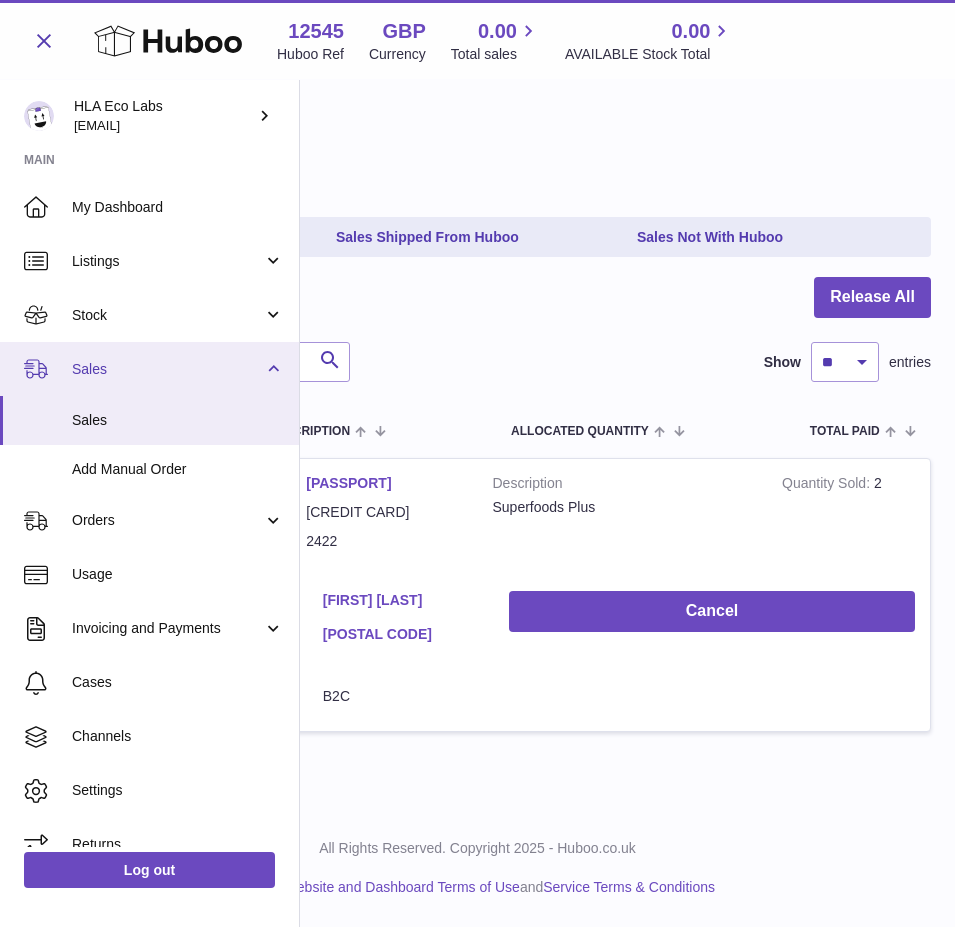 click on "Sales" at bounding box center [149, 369] 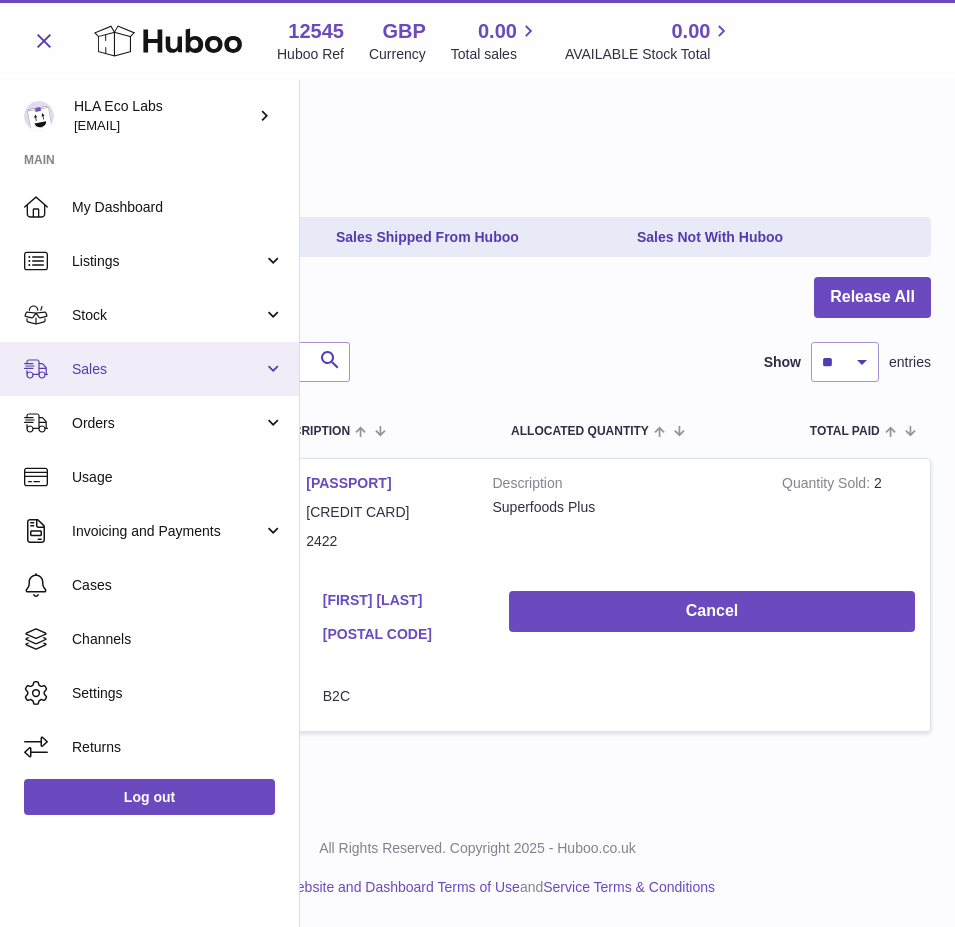 click on "Sales" at bounding box center (149, 369) 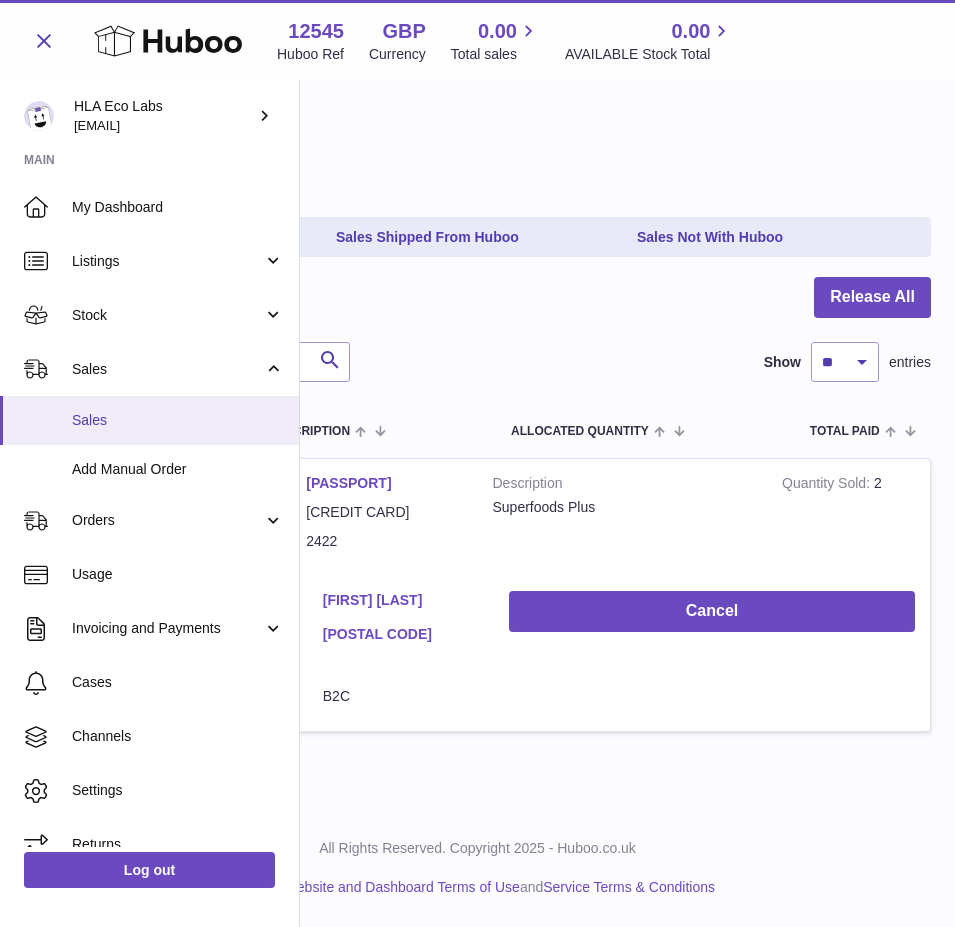 click on "Sales" at bounding box center [149, 420] 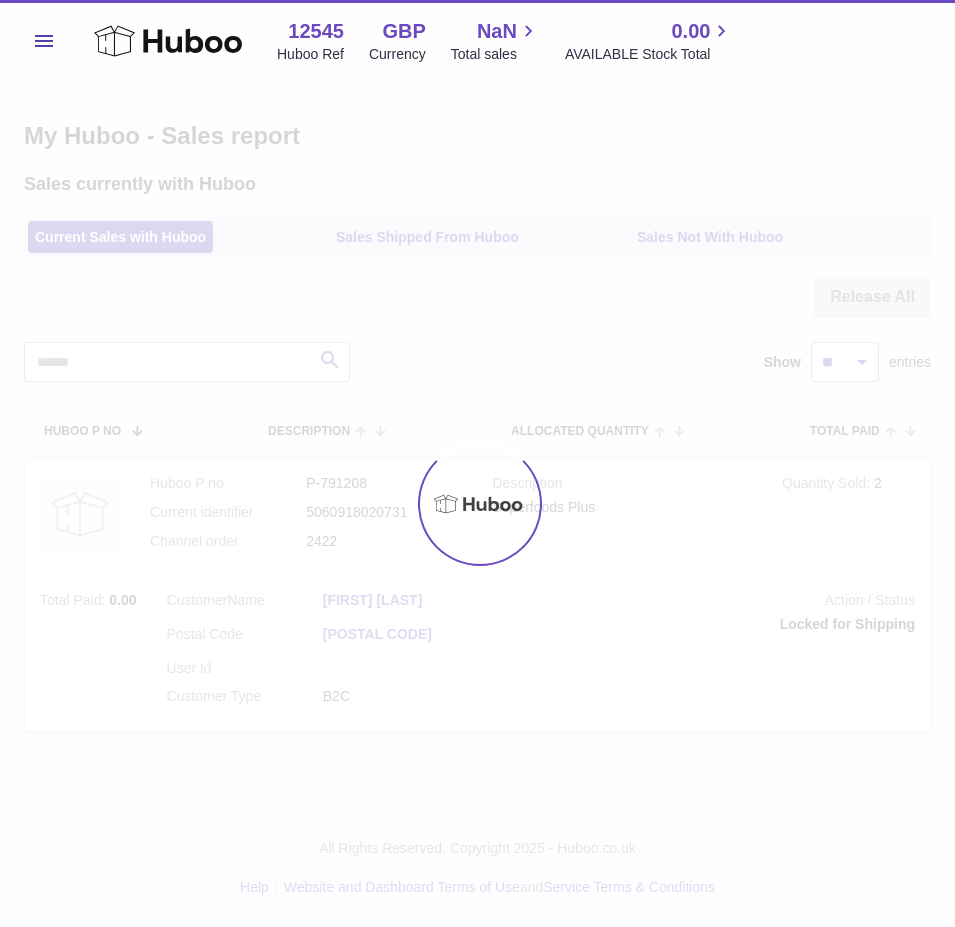 scroll, scrollTop: 0, scrollLeft: 0, axis: both 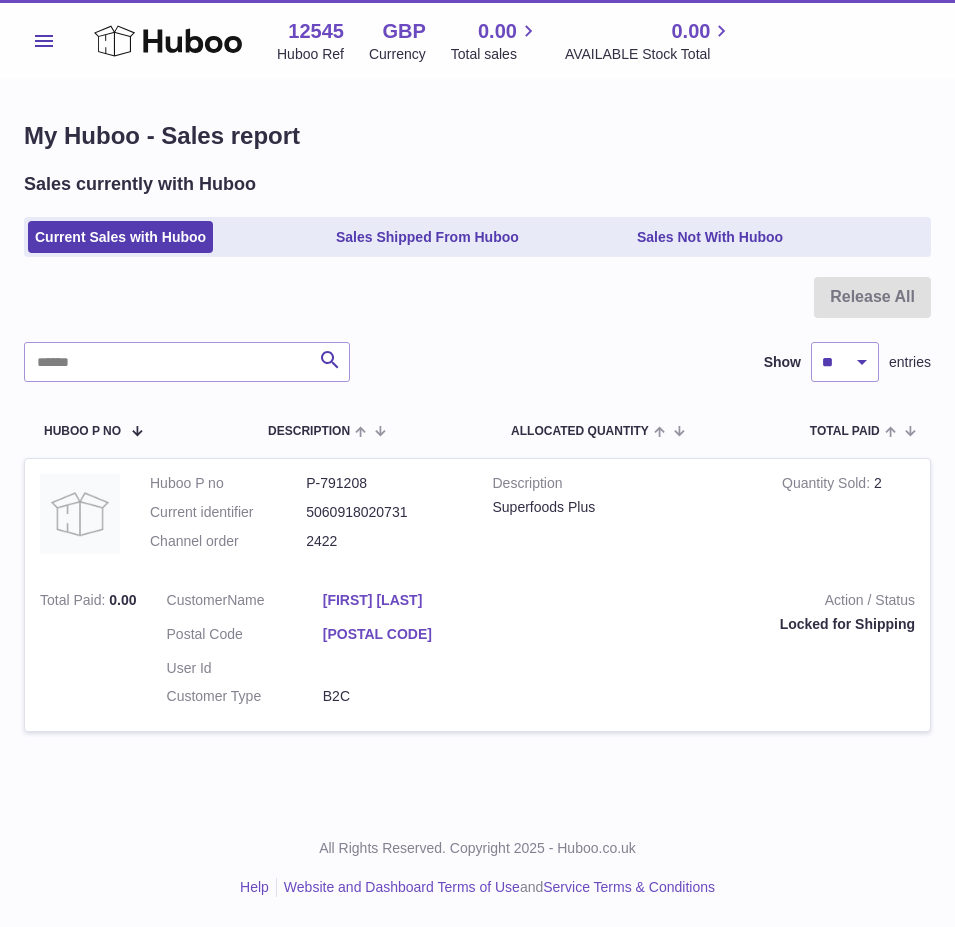 click on "Description   Superfoods Plus" at bounding box center [623, 517] 